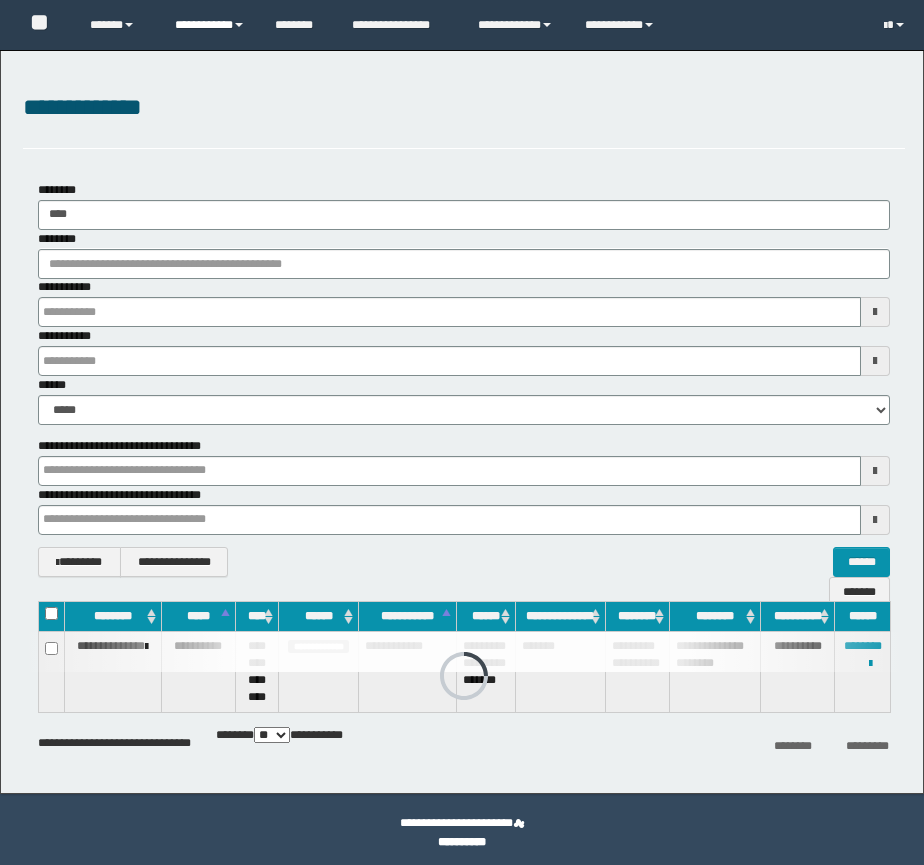 scroll, scrollTop: 7, scrollLeft: 0, axis: vertical 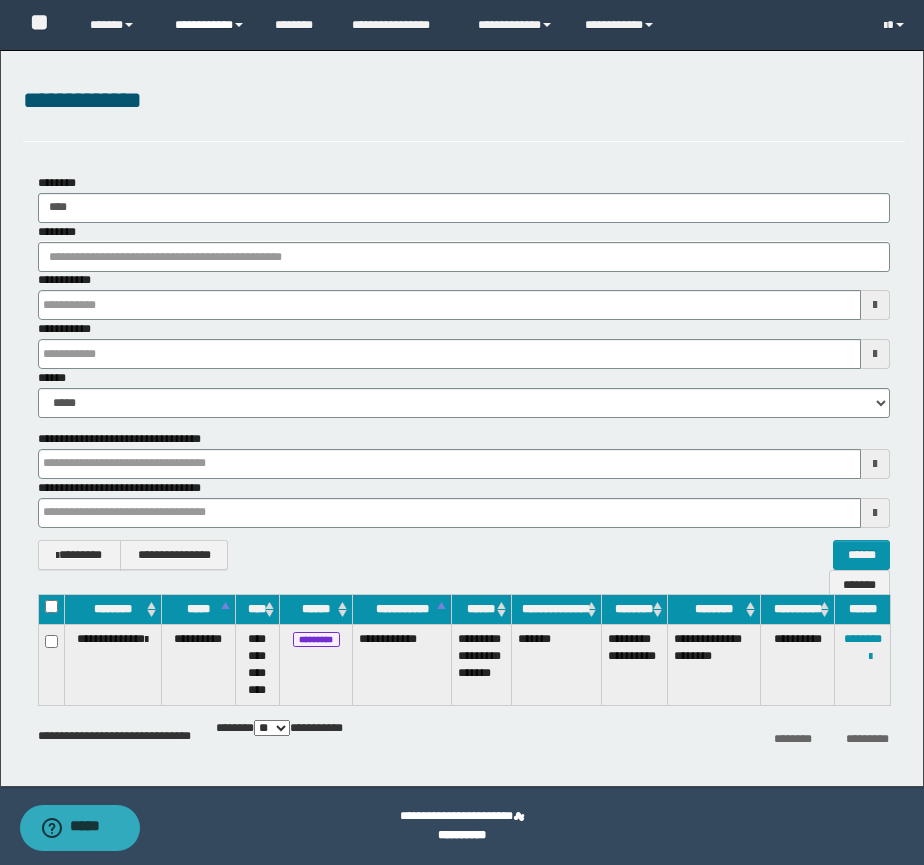 click on "**********" at bounding box center (210, 25) 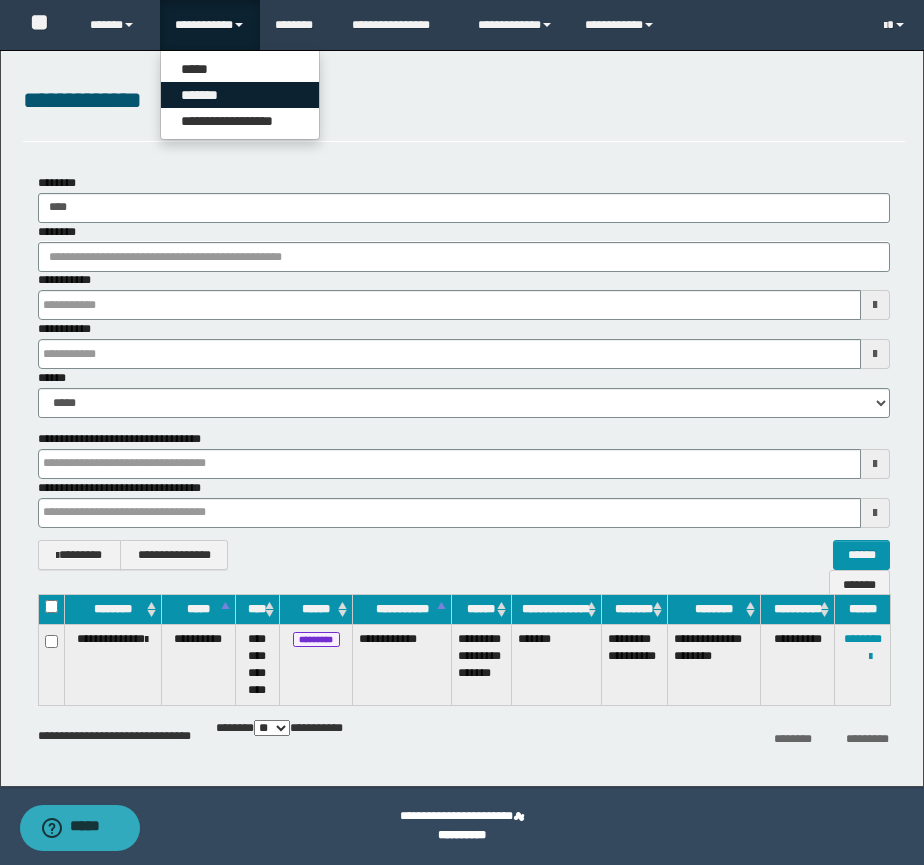 click on "*******" at bounding box center [240, 95] 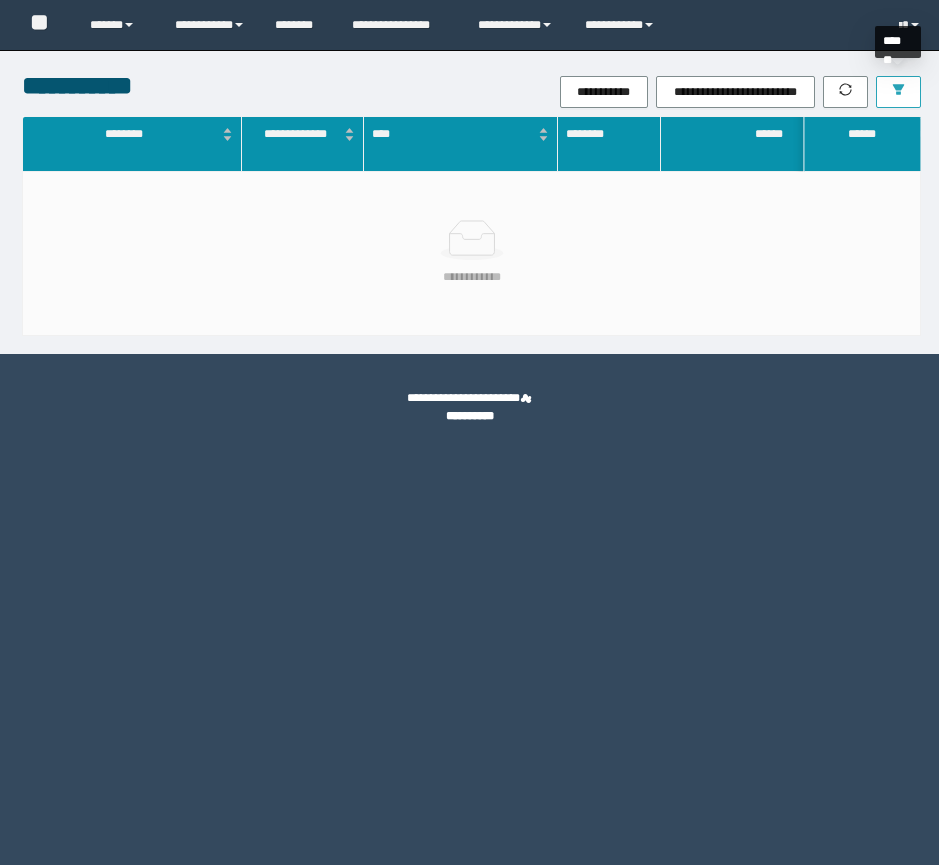 scroll, scrollTop: 0, scrollLeft: 0, axis: both 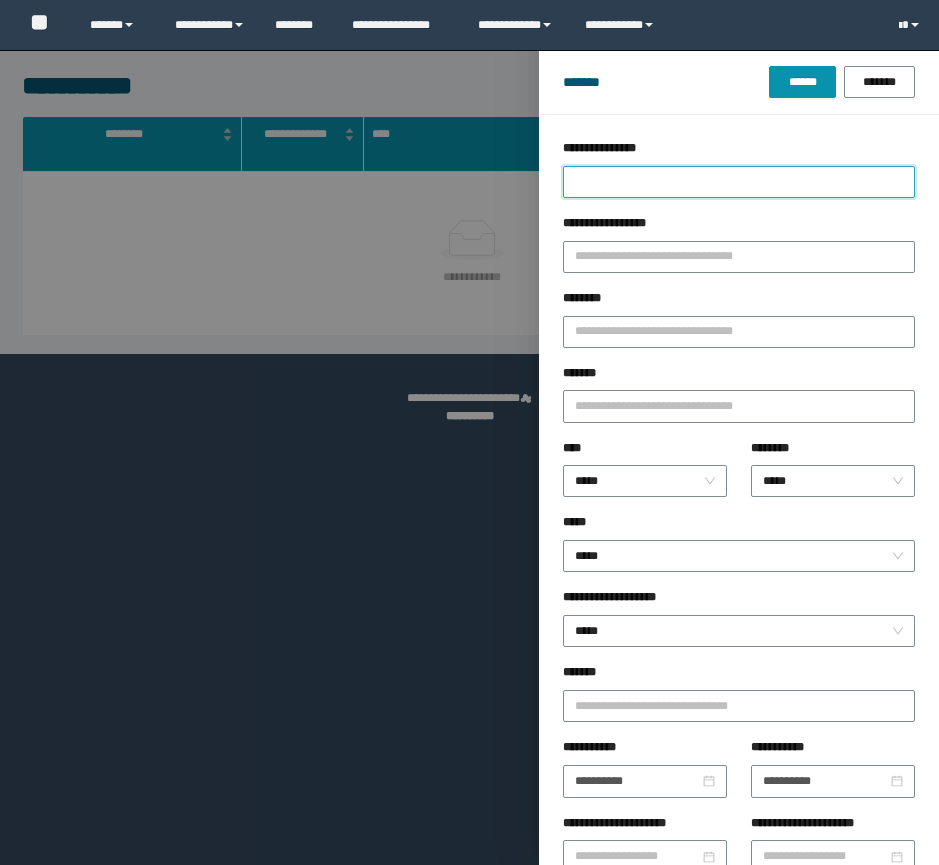 click on "**********" at bounding box center (739, 182) 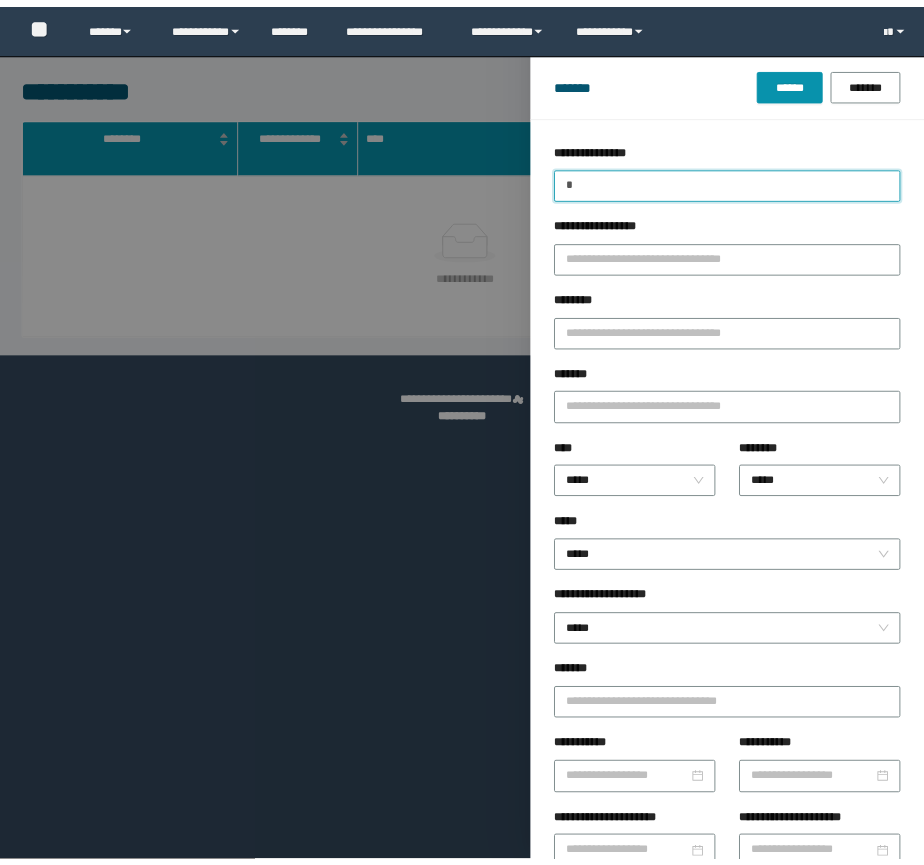 scroll, scrollTop: 0, scrollLeft: 0, axis: both 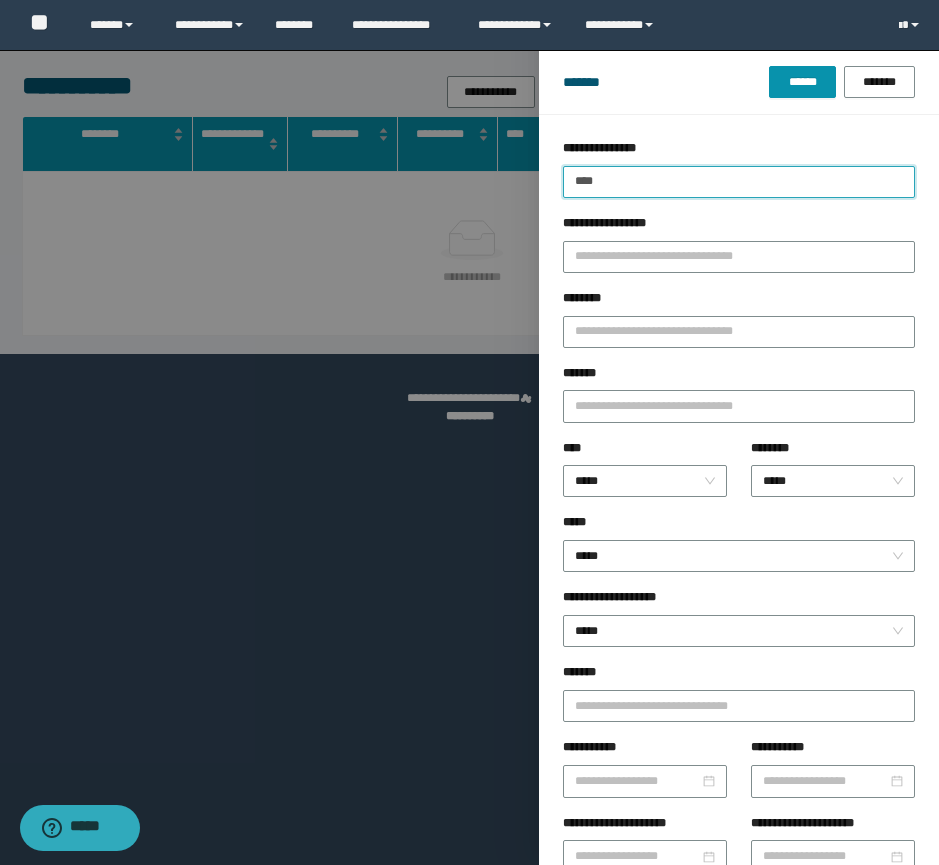 click on "******" at bounding box center (802, 82) 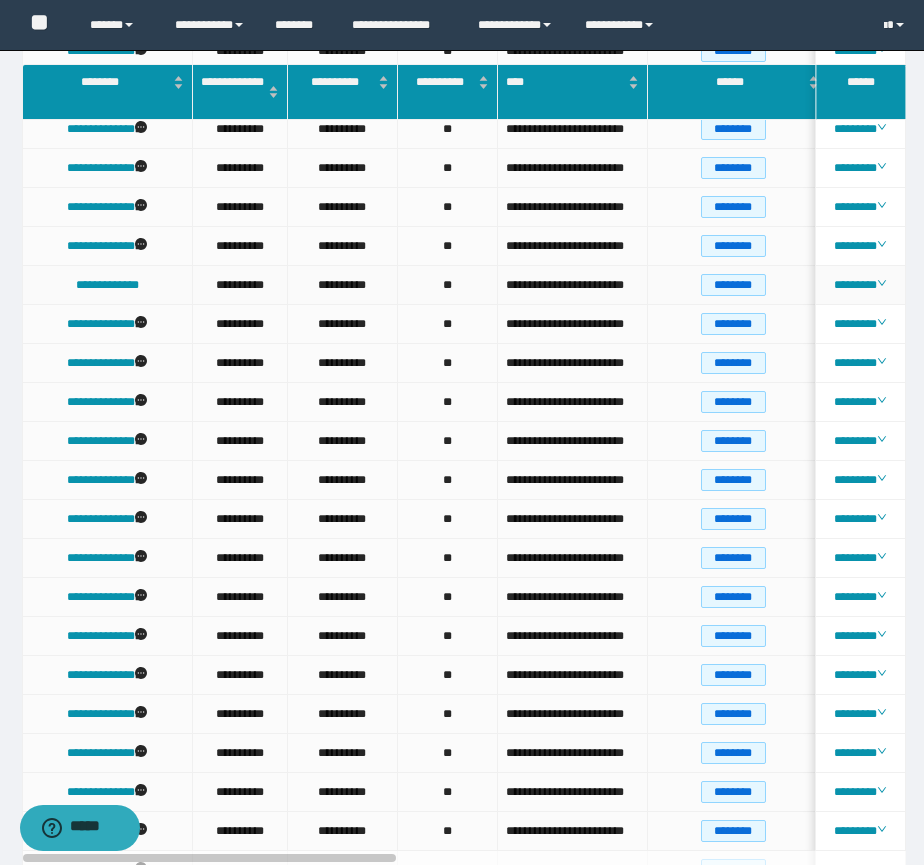 scroll, scrollTop: 0, scrollLeft: 0, axis: both 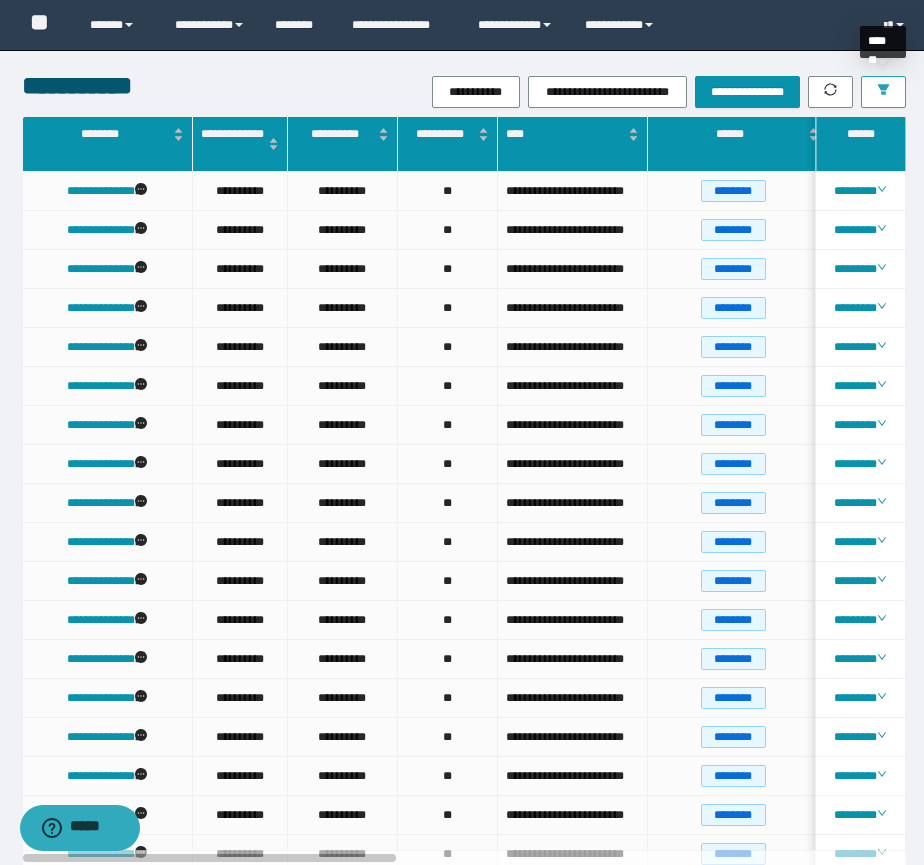 click at bounding box center [883, 92] 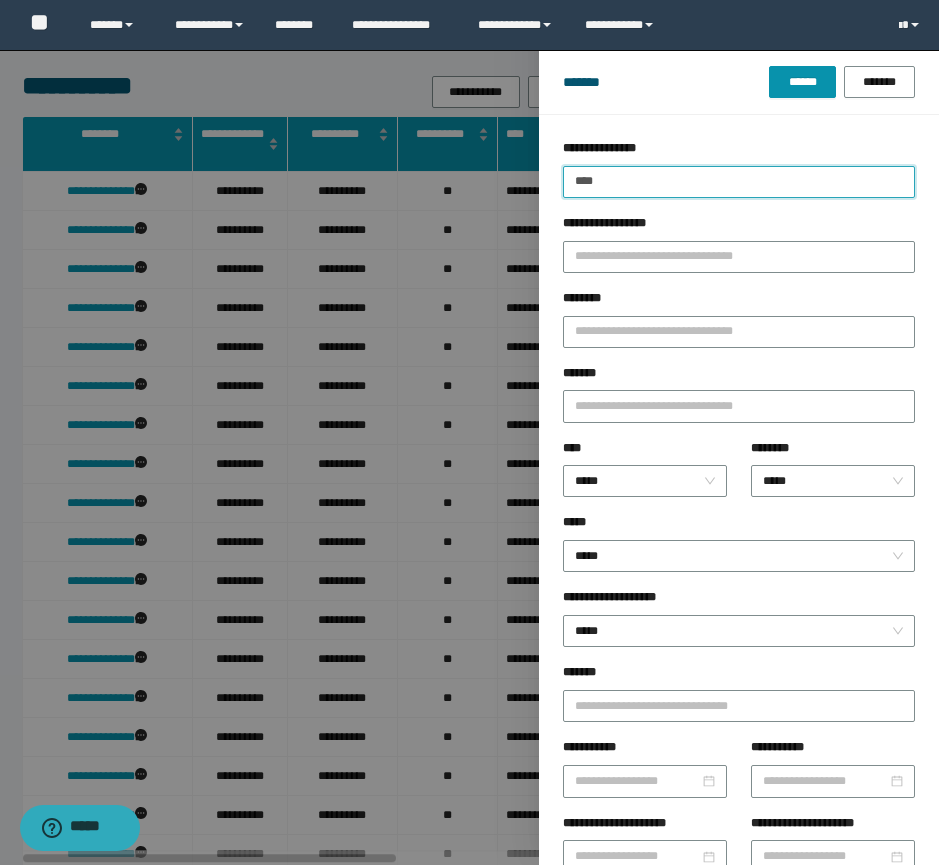 click on "****" at bounding box center (739, 182) 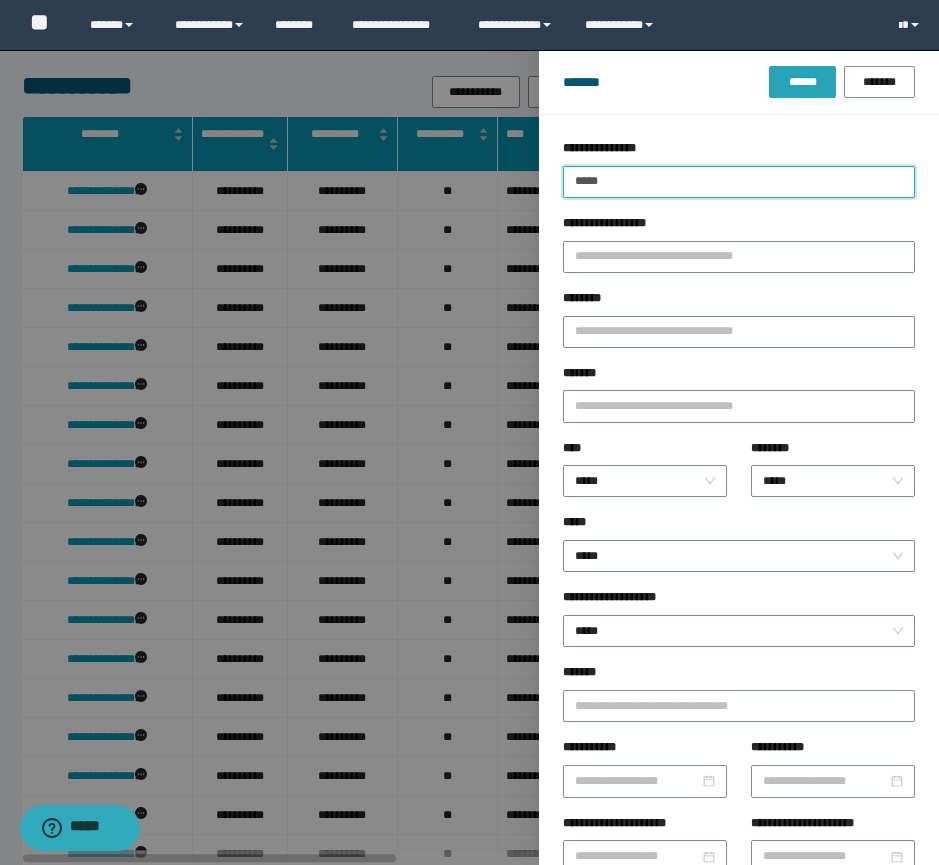 type on "*****" 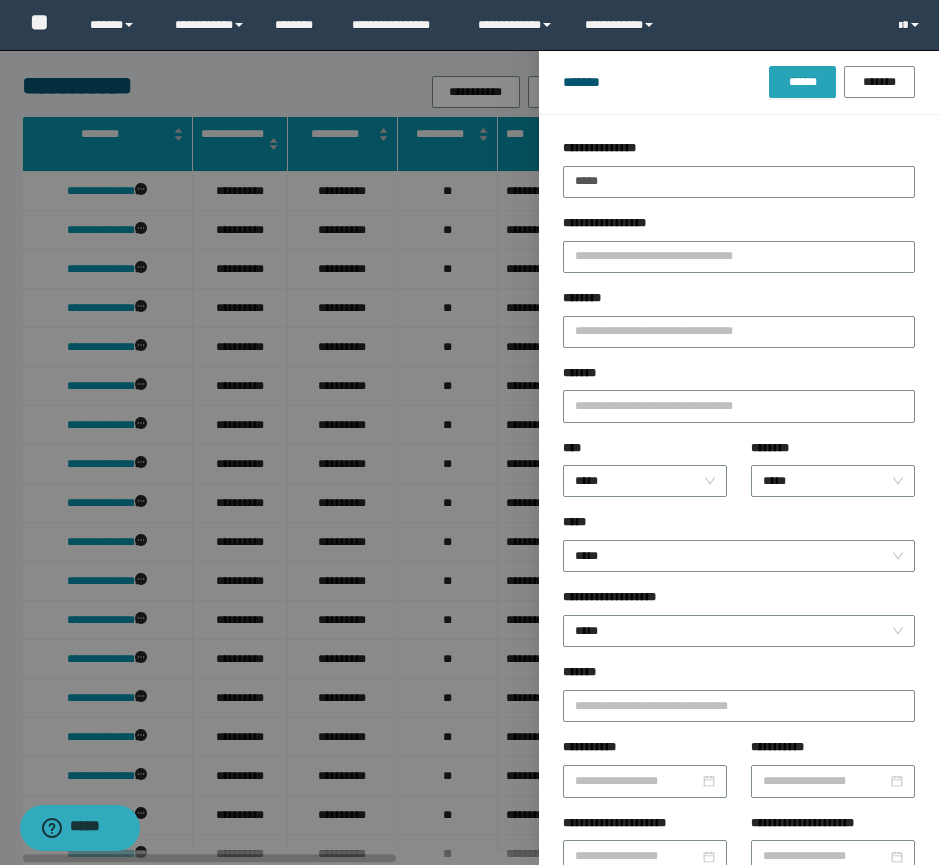 click on "******" at bounding box center (802, 82) 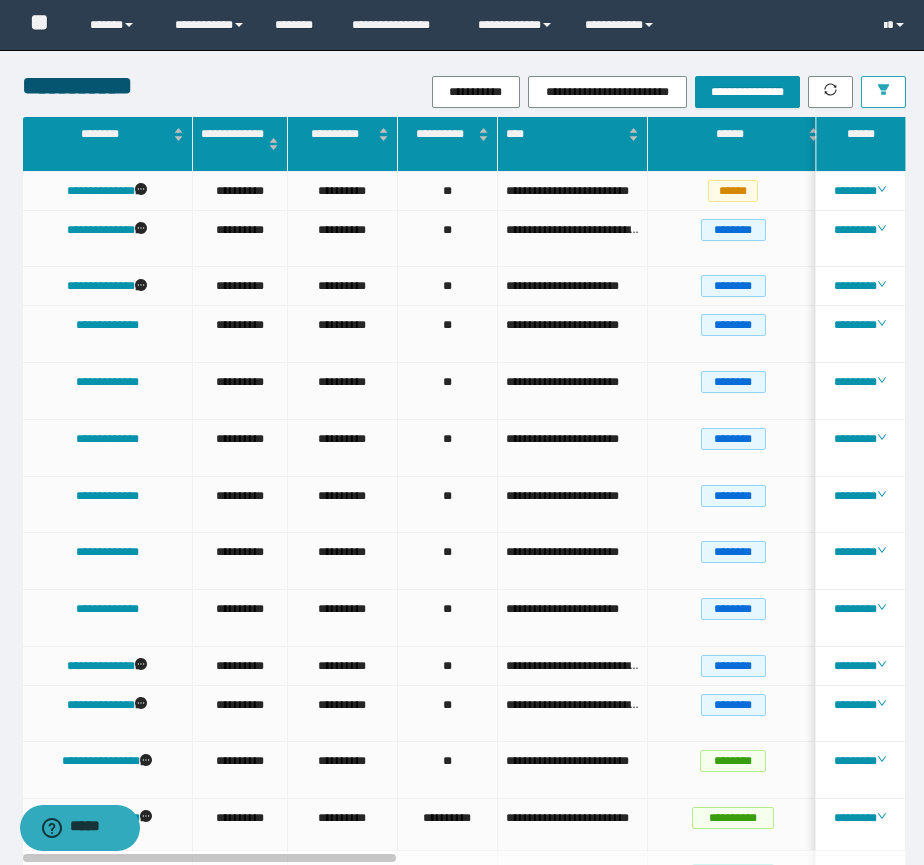scroll, scrollTop: 0, scrollLeft: 268, axis: horizontal 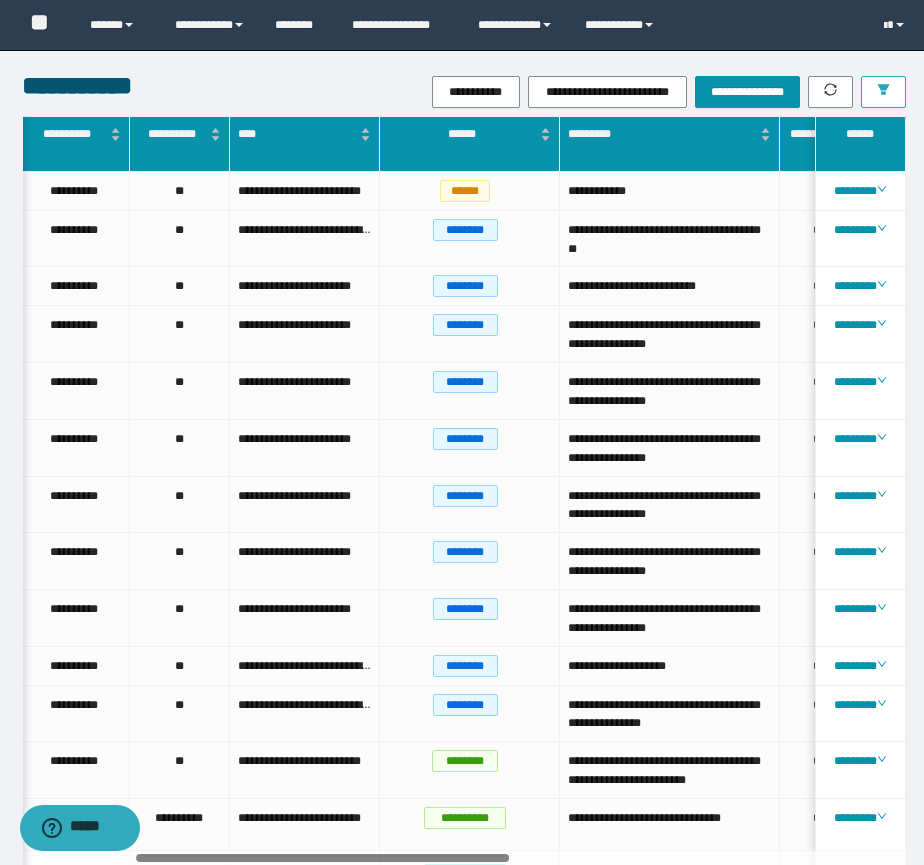 drag, startPoint x: 225, startPoint y: 861, endPoint x: 453, endPoint y: 922, distance: 236.01907 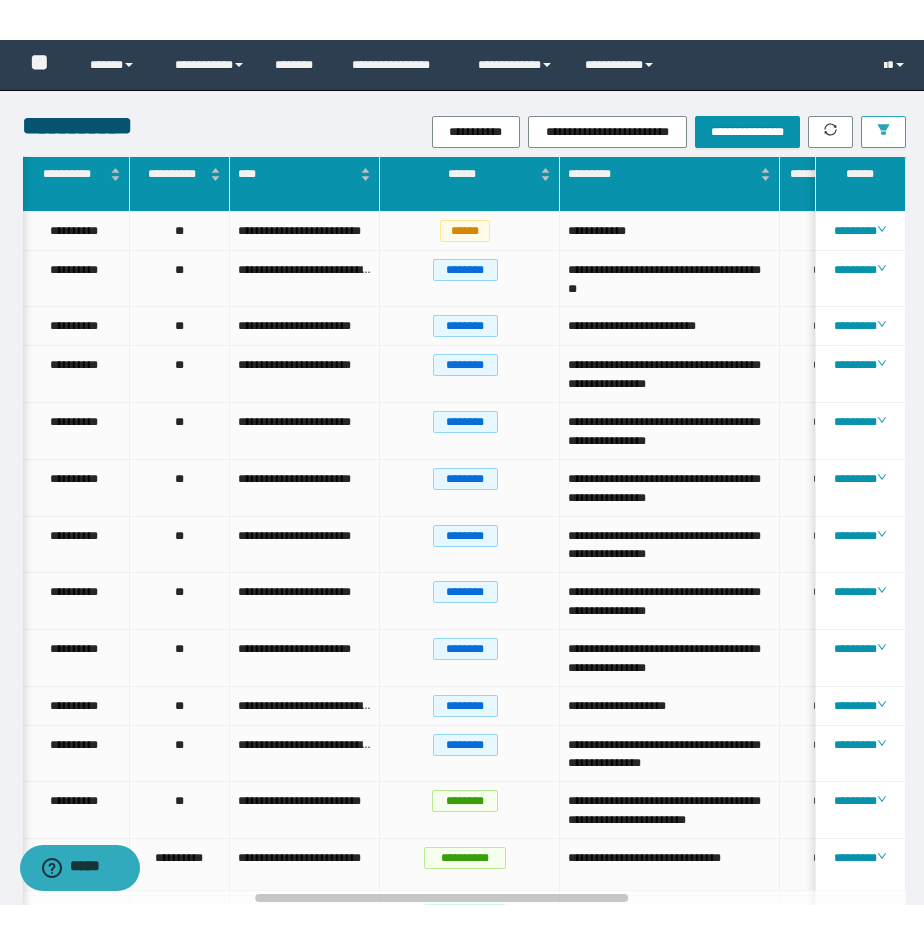 scroll, scrollTop: 0, scrollLeft: 550, axis: horizontal 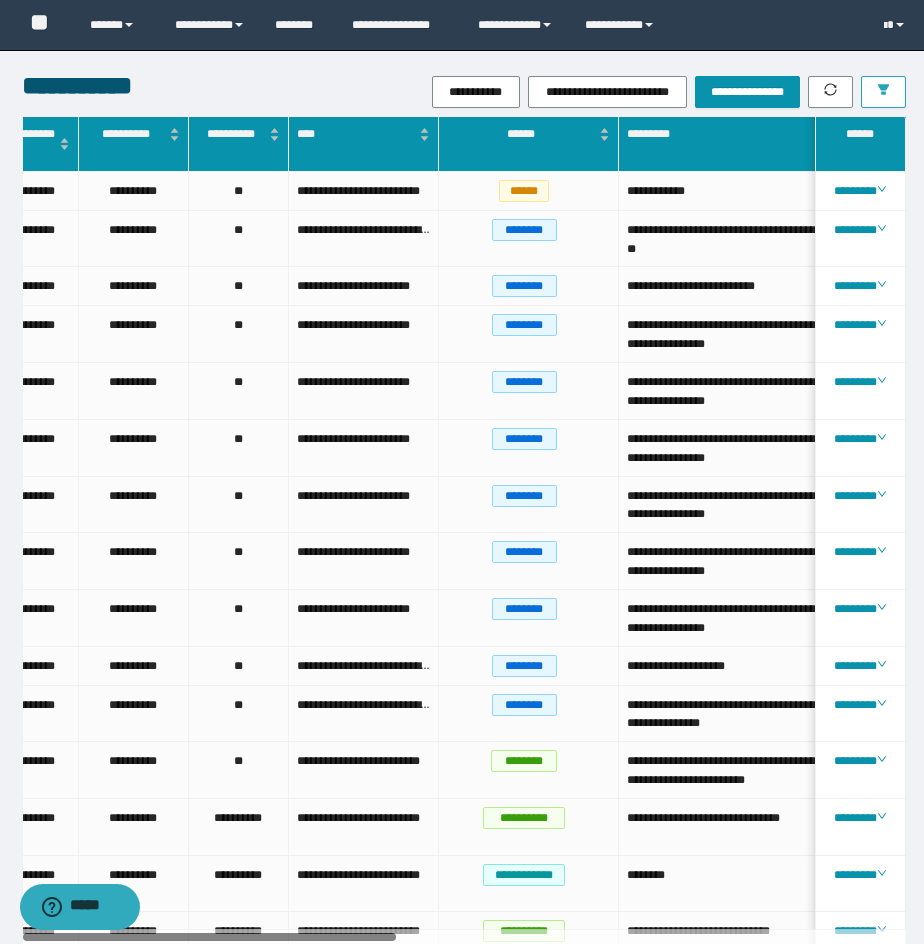 drag, startPoint x: 287, startPoint y: 936, endPoint x: 0, endPoint y: 877, distance: 293.0017 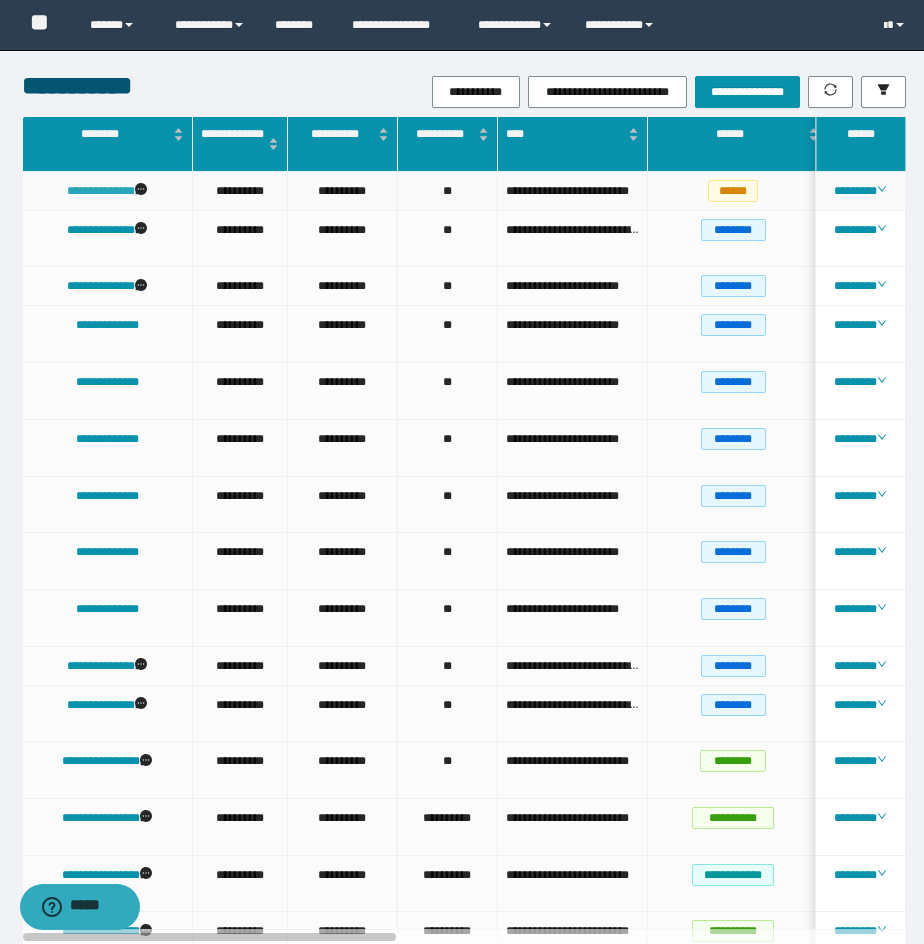 click on "**********" at bounding box center [101, 191] 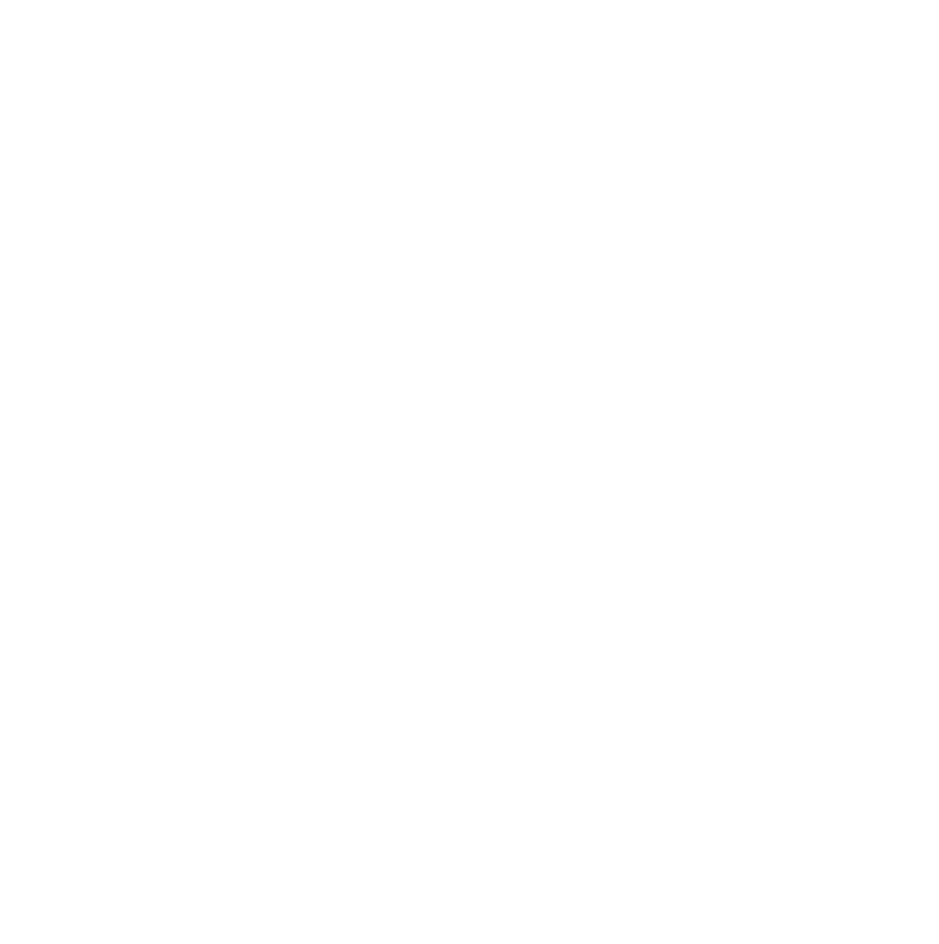 scroll, scrollTop: 0, scrollLeft: 0, axis: both 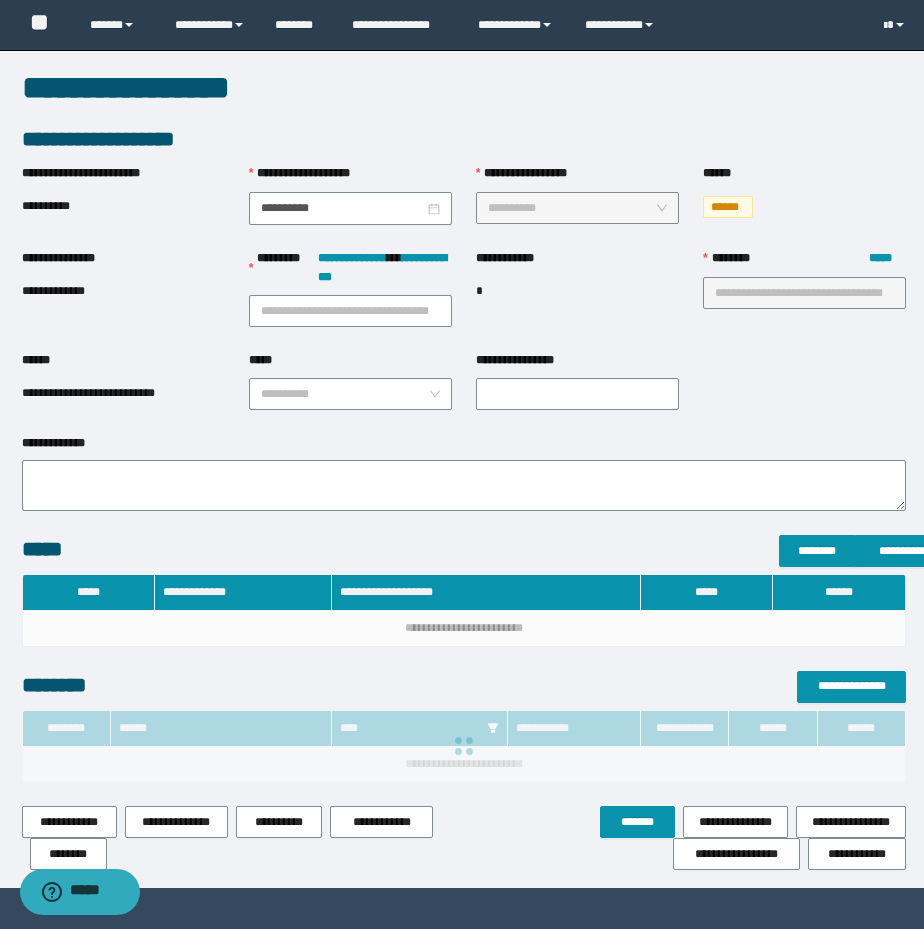 type on "**********" 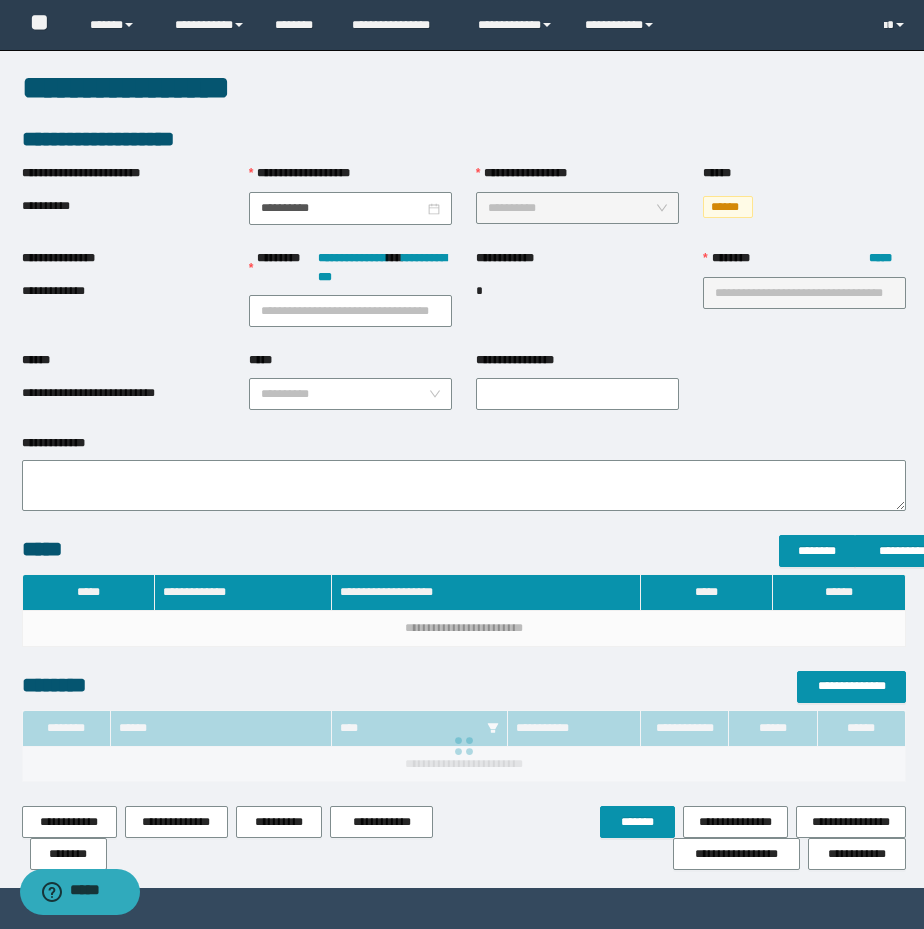 type on "**" 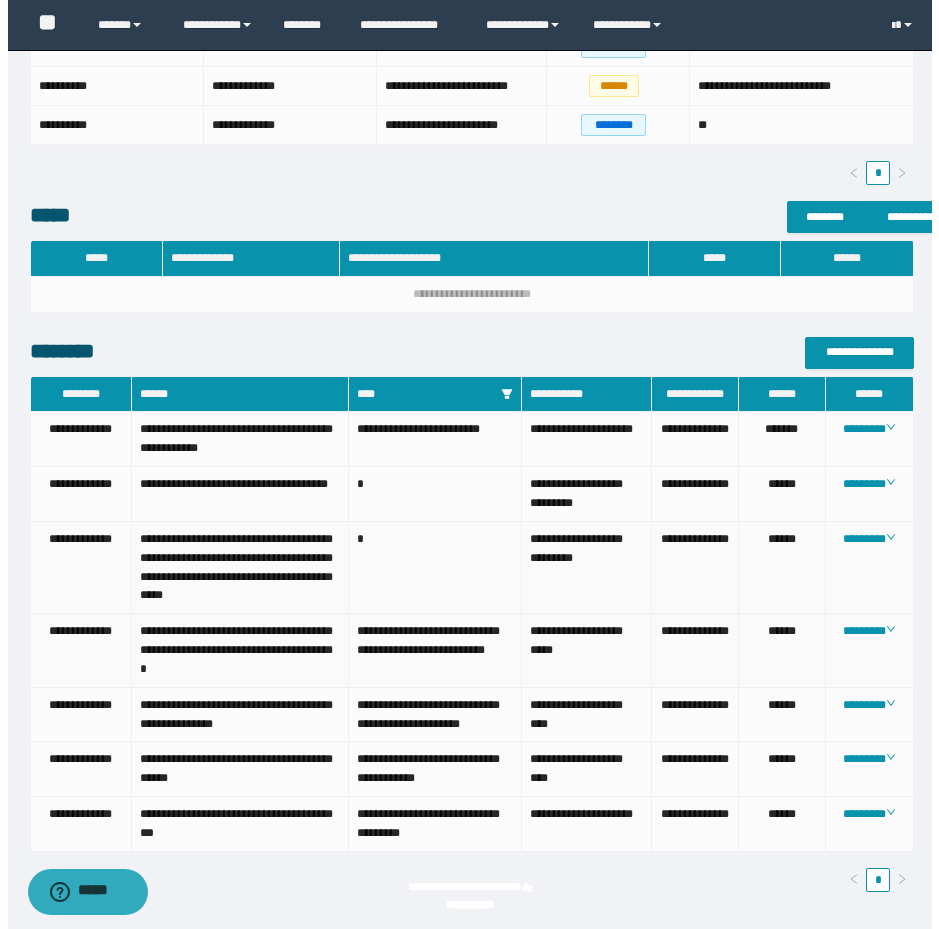 scroll, scrollTop: 915, scrollLeft: 0, axis: vertical 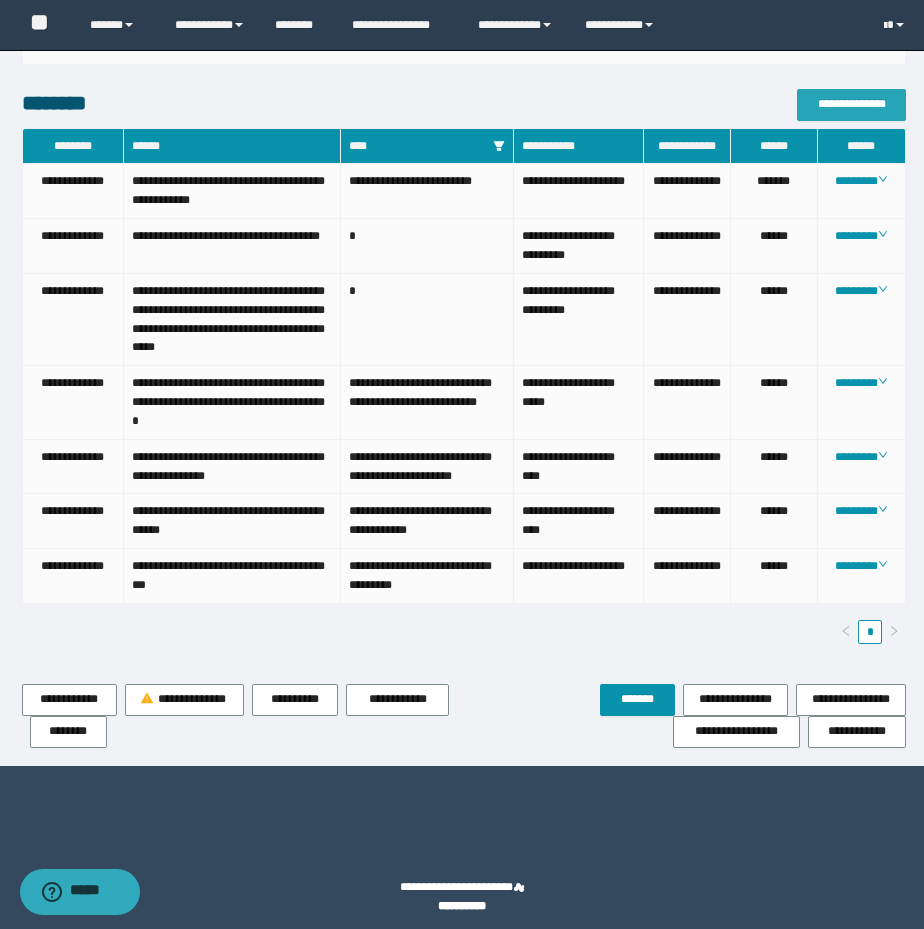 click on "**********" at bounding box center [851, 104] 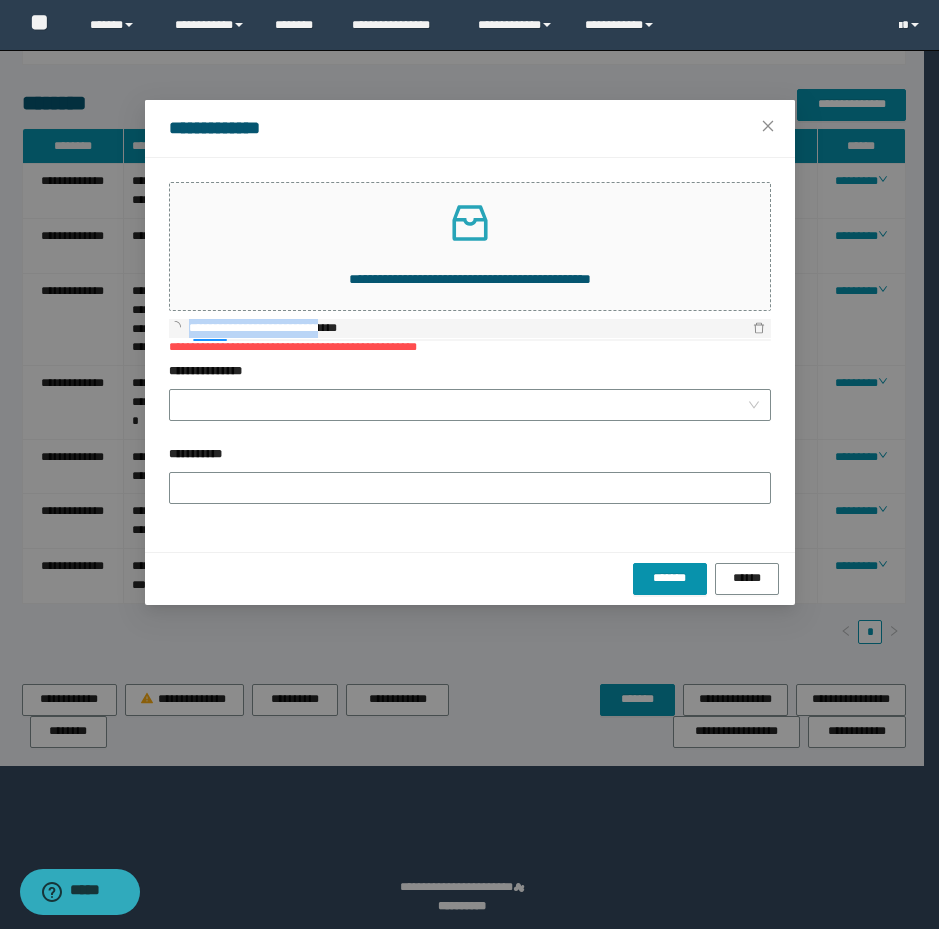 drag, startPoint x: 358, startPoint y: 324, endPoint x: 178, endPoint y: 326, distance: 180.01111 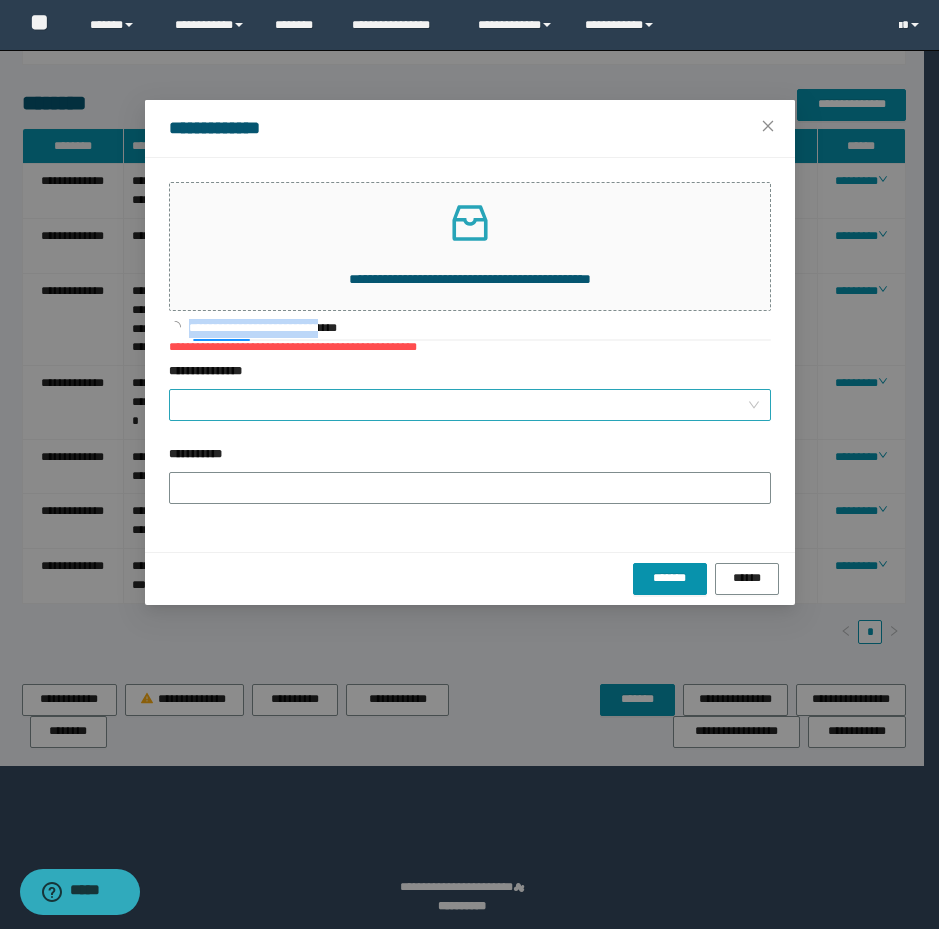 copy on "**********" 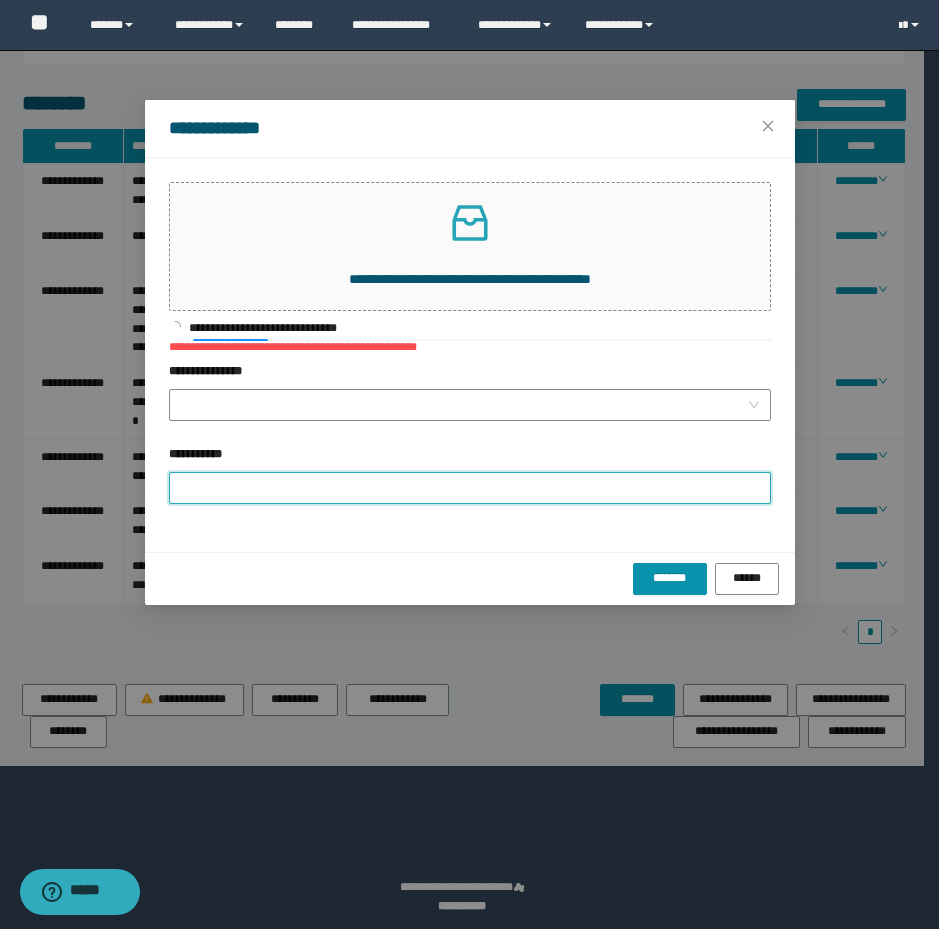 click on "**********" at bounding box center (470, 488) 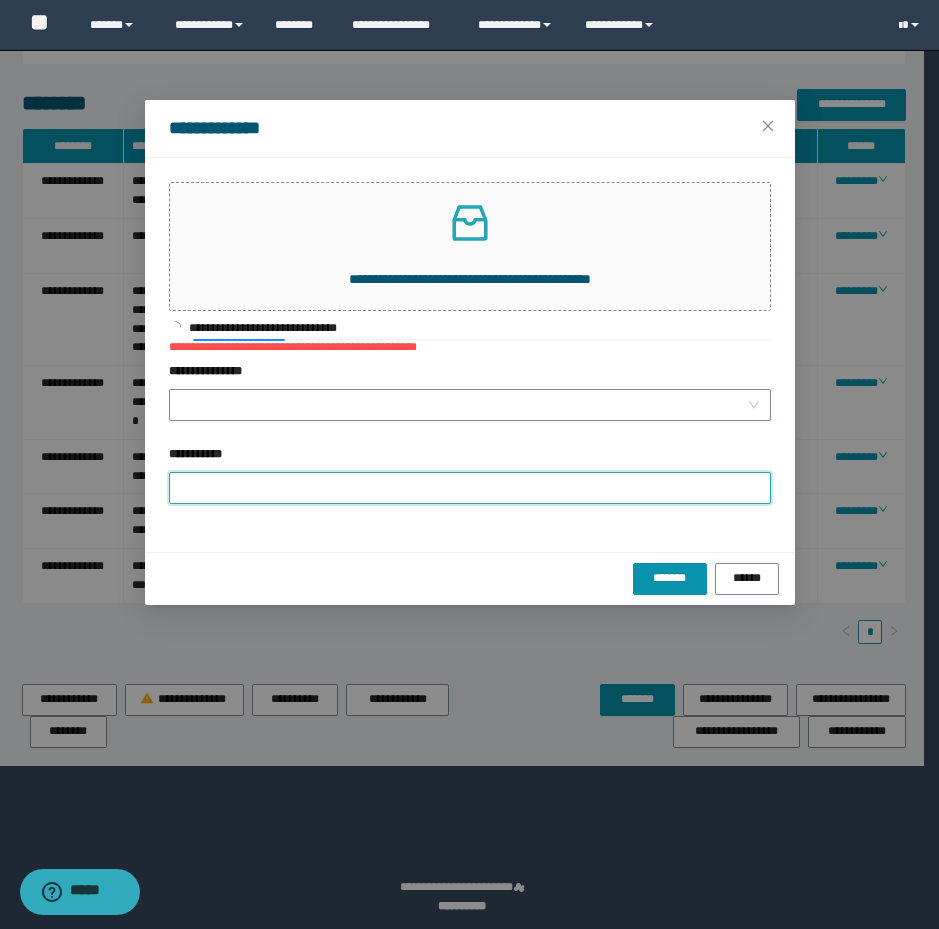 paste on "**********" 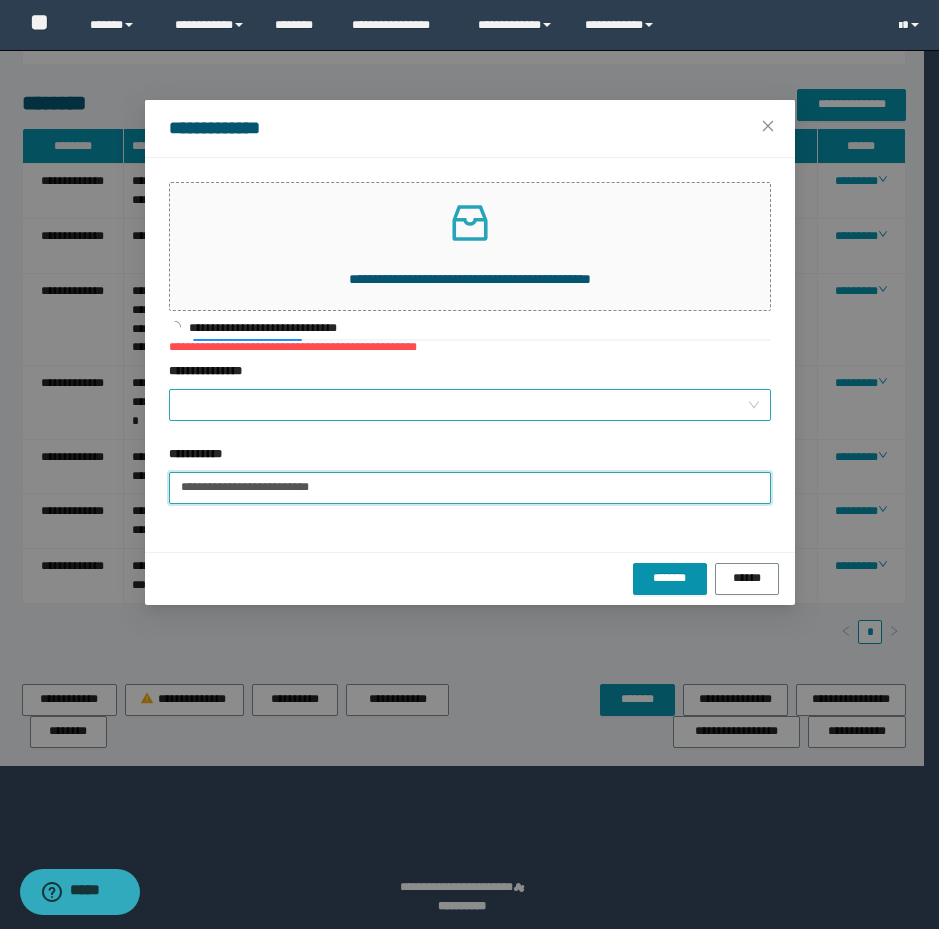 type on "**********" 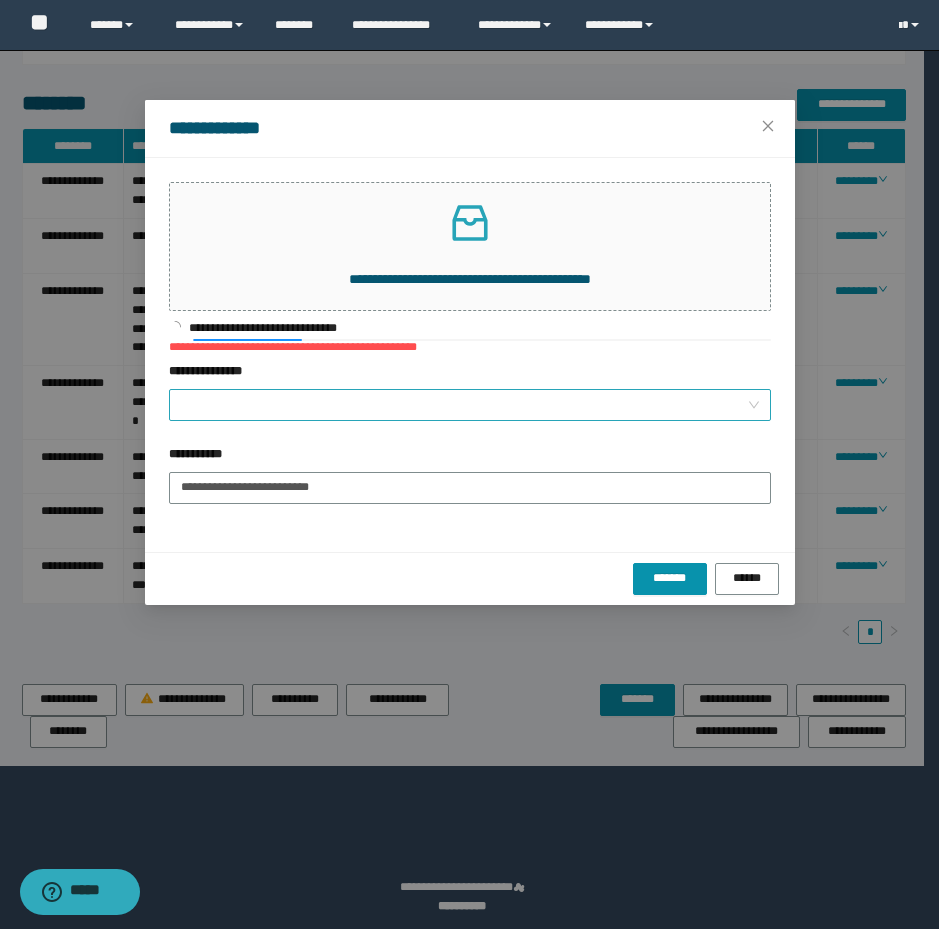 click on "**********" at bounding box center [464, 405] 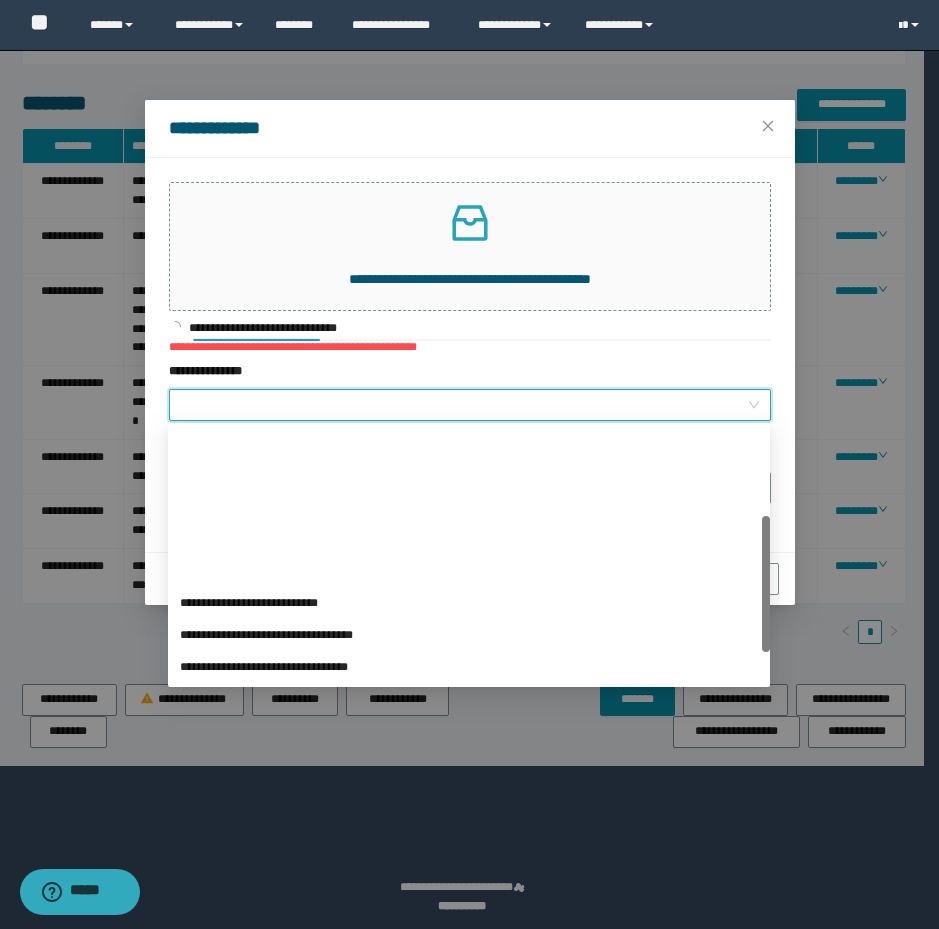 scroll, scrollTop: 224, scrollLeft: 0, axis: vertical 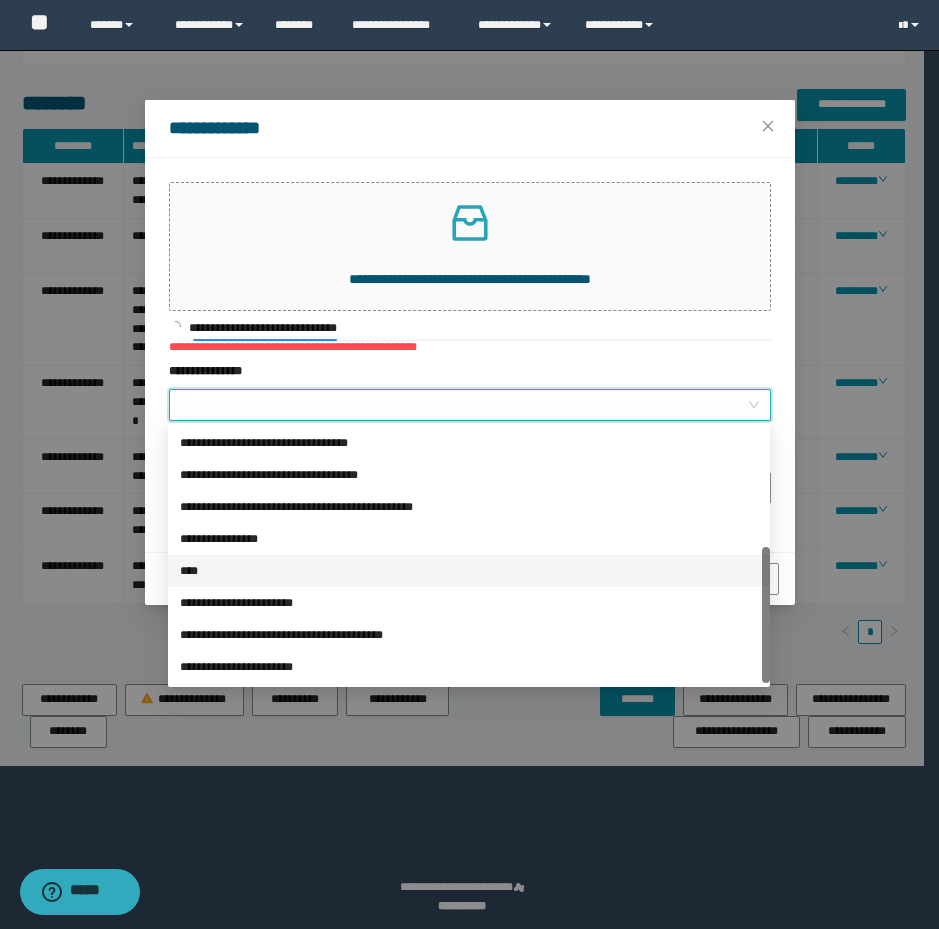 click on "****" at bounding box center (469, 571) 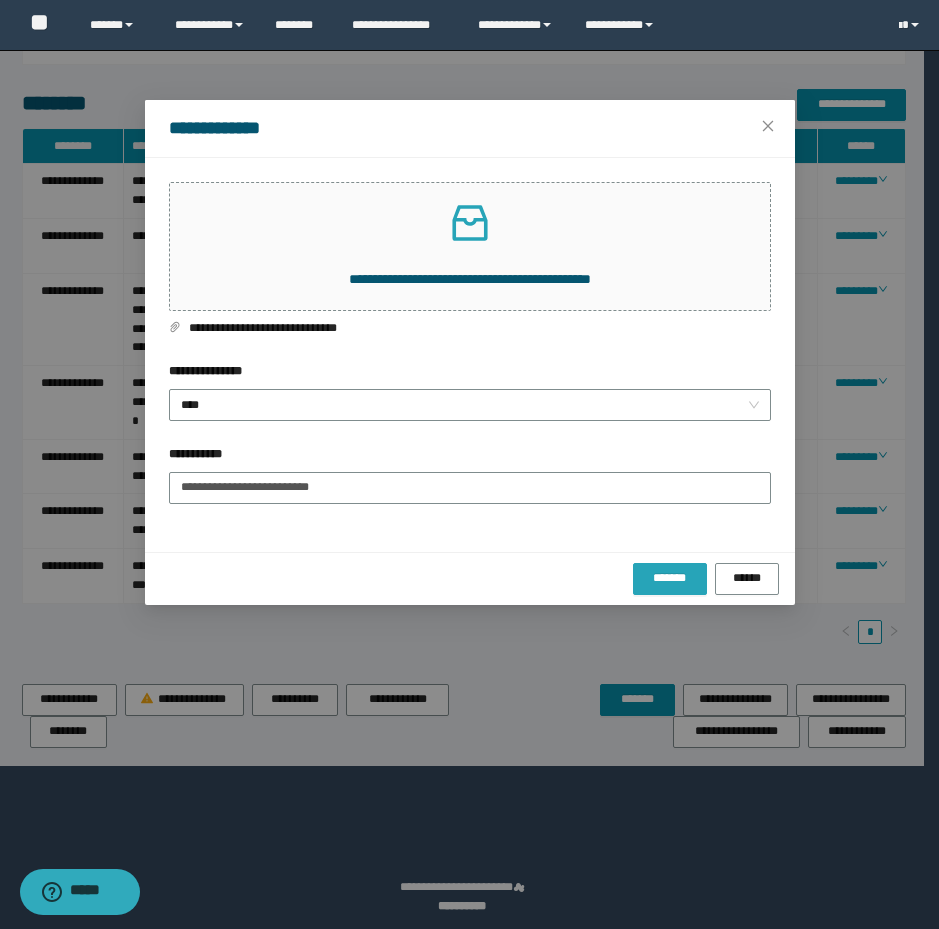 click on "*******" at bounding box center [670, 578] 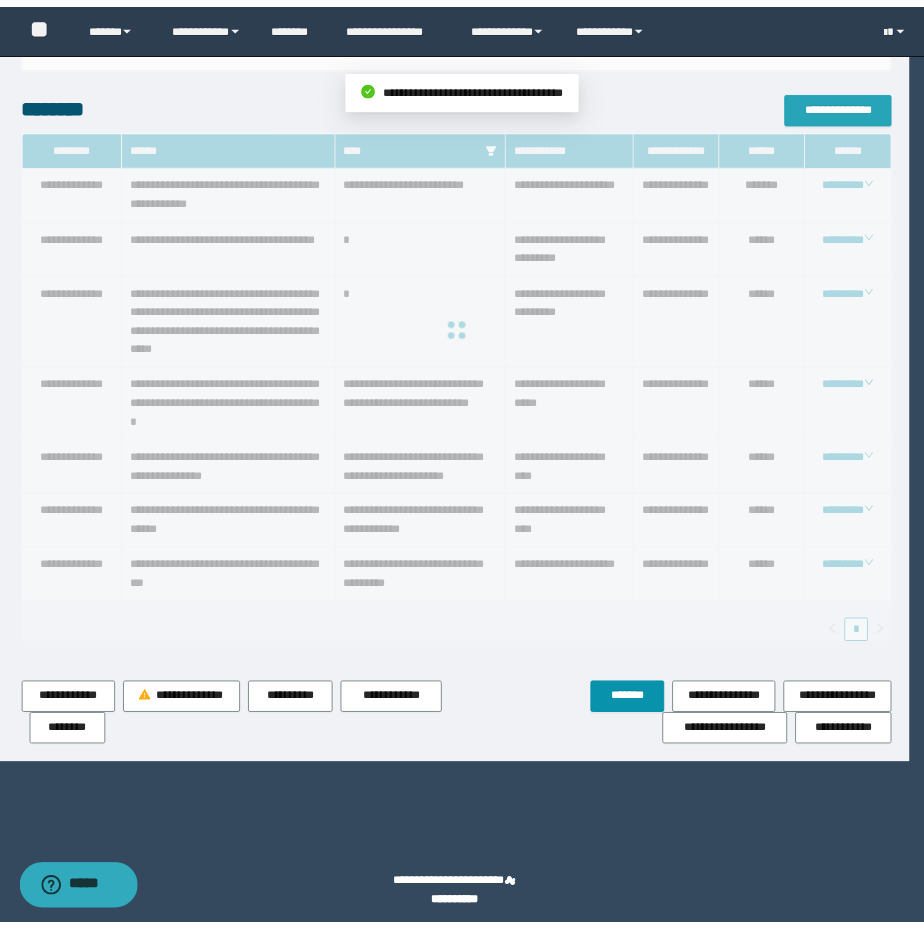 scroll, scrollTop: 903, scrollLeft: 0, axis: vertical 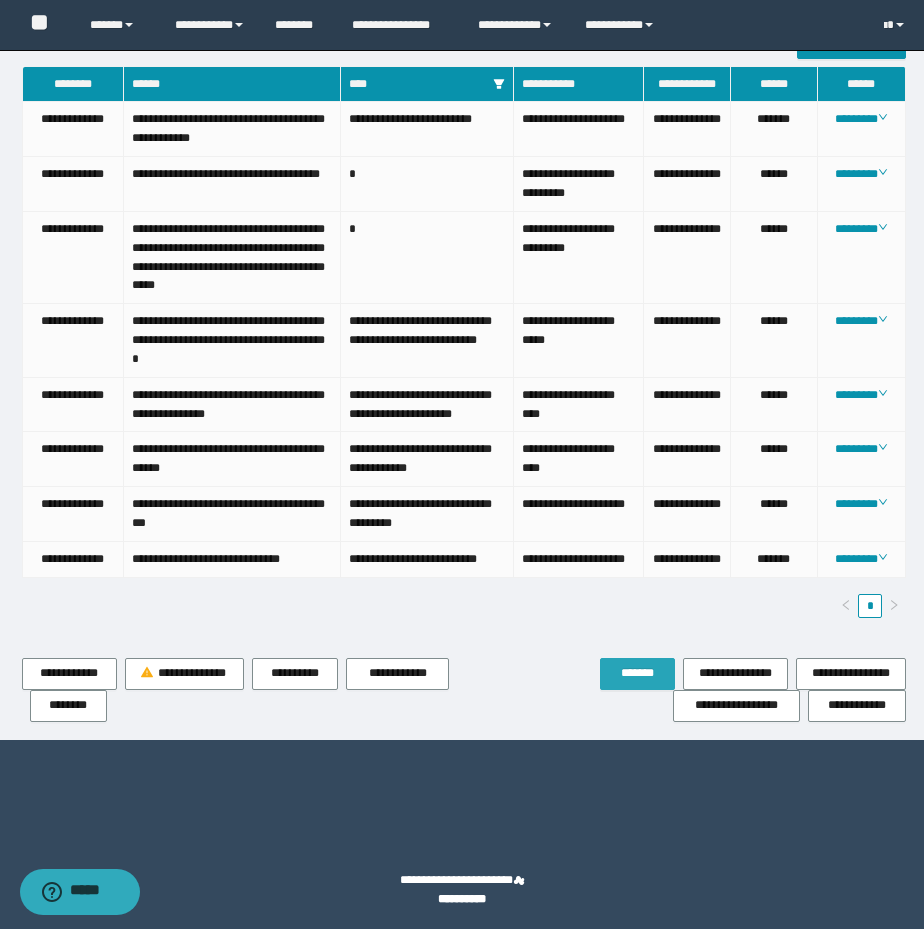 click on "*******" at bounding box center [637, 673] 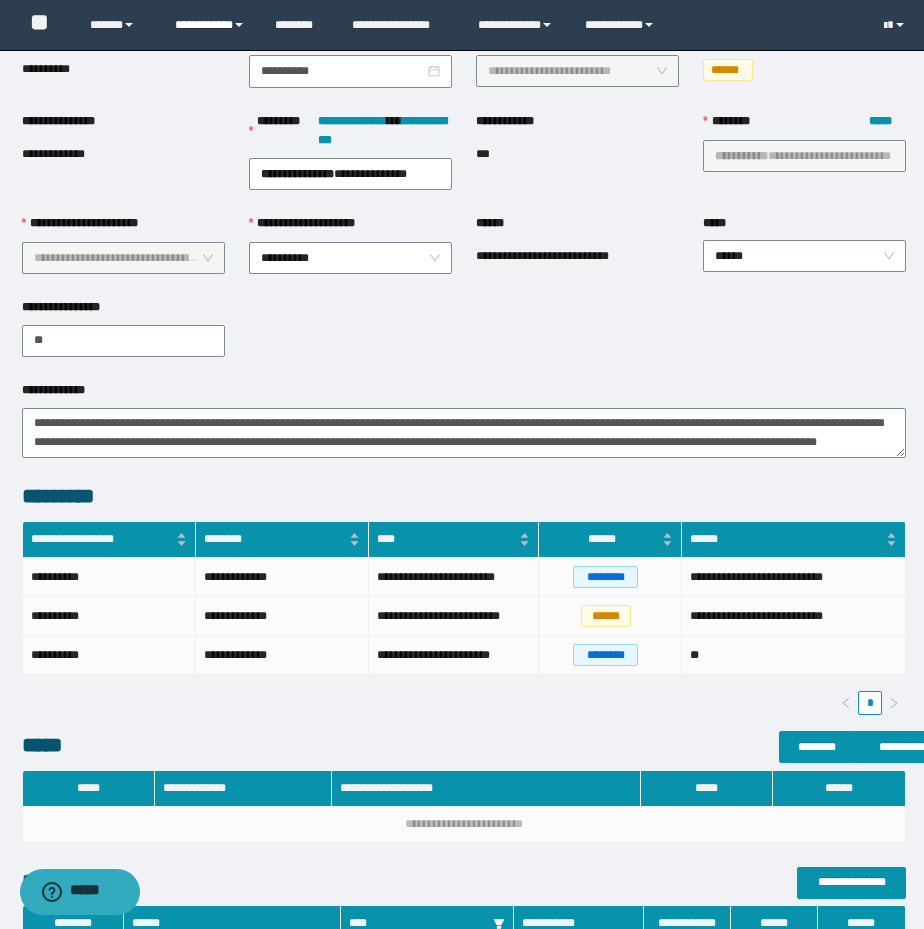 scroll, scrollTop: 0, scrollLeft: 0, axis: both 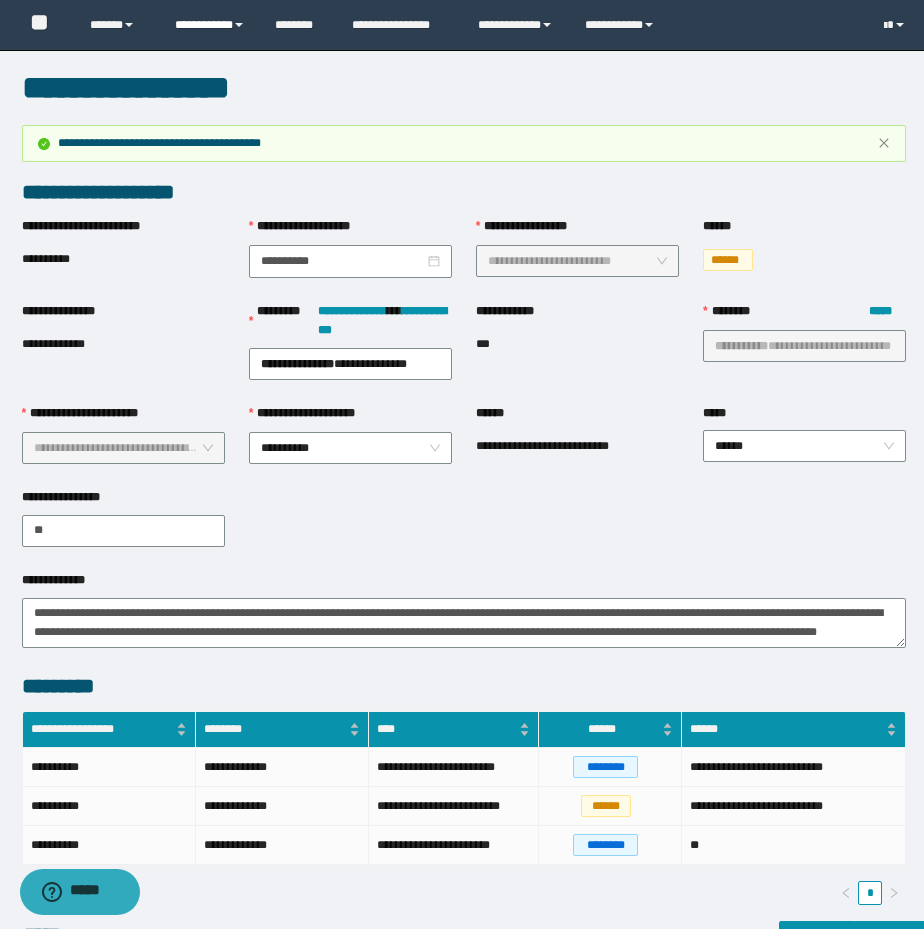 click on "**********" at bounding box center (210, 25) 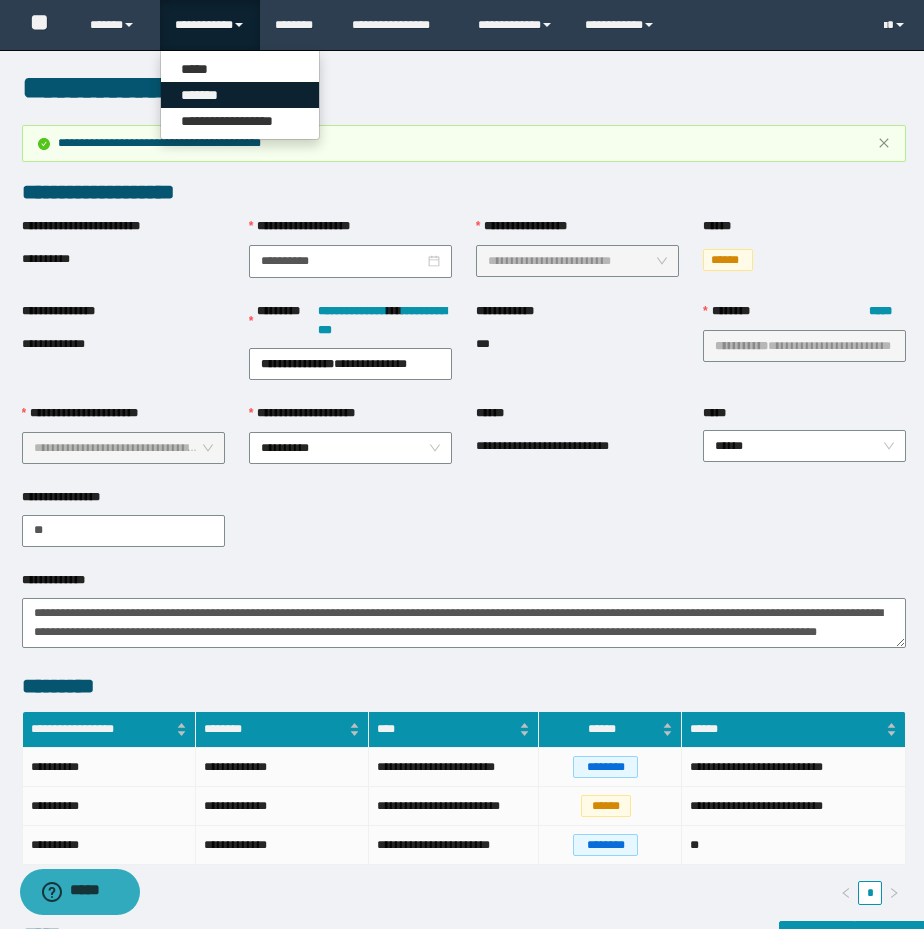 click on "*******" at bounding box center [240, 95] 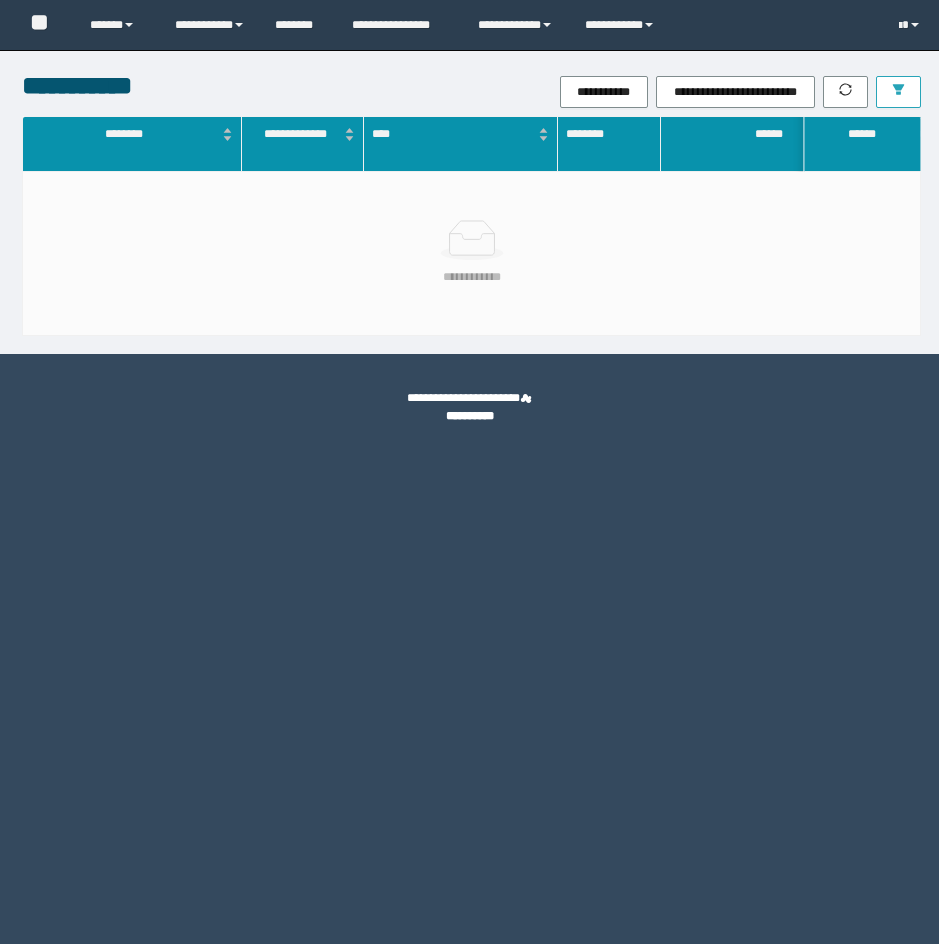 scroll, scrollTop: 0, scrollLeft: 0, axis: both 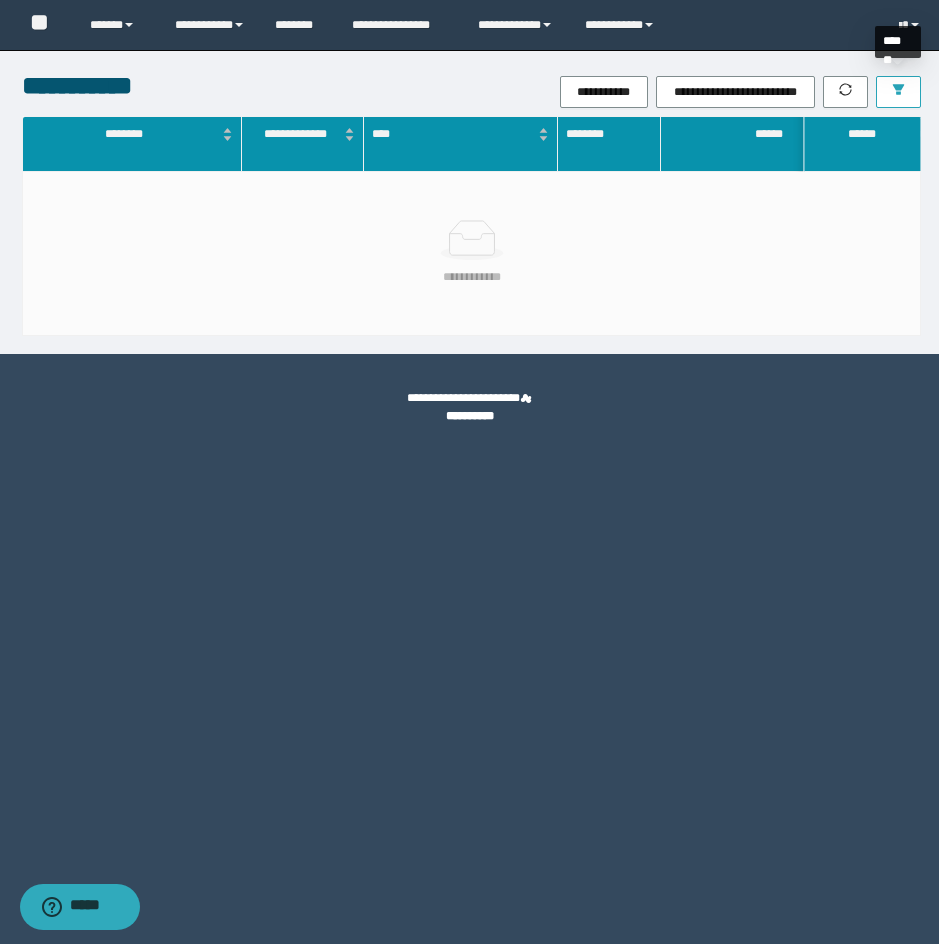 click at bounding box center (898, 92) 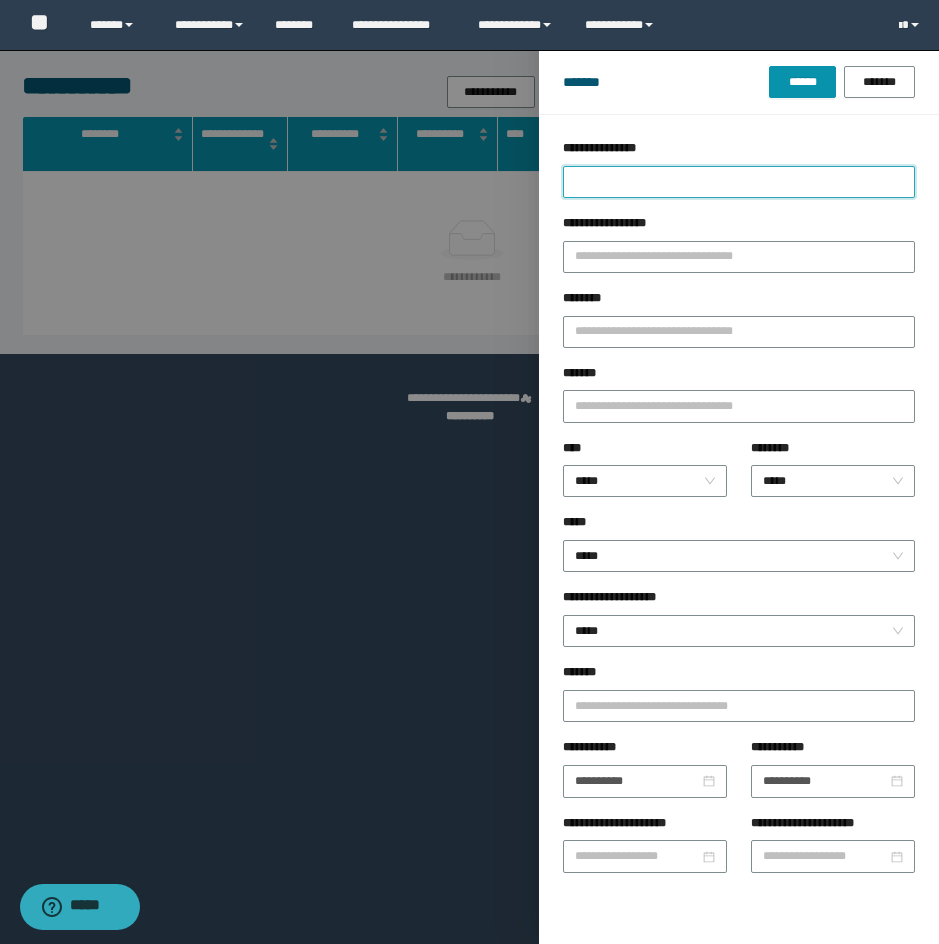 click on "**********" at bounding box center [739, 182] 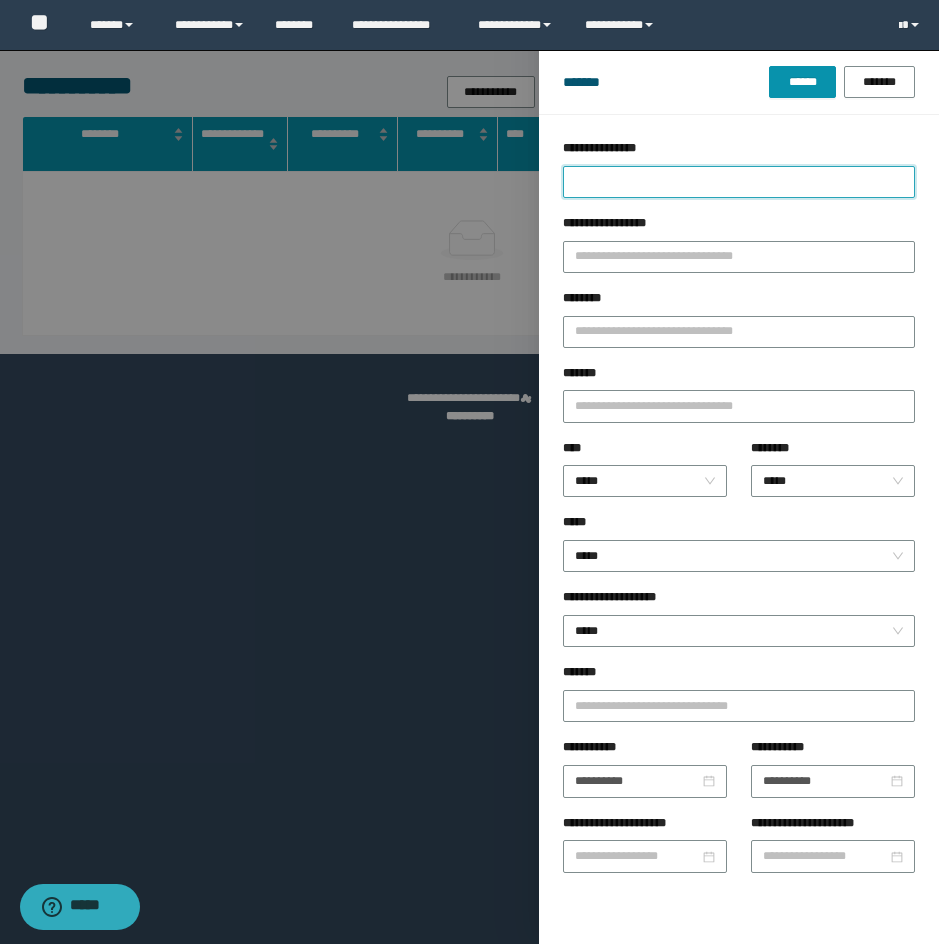type on "*" 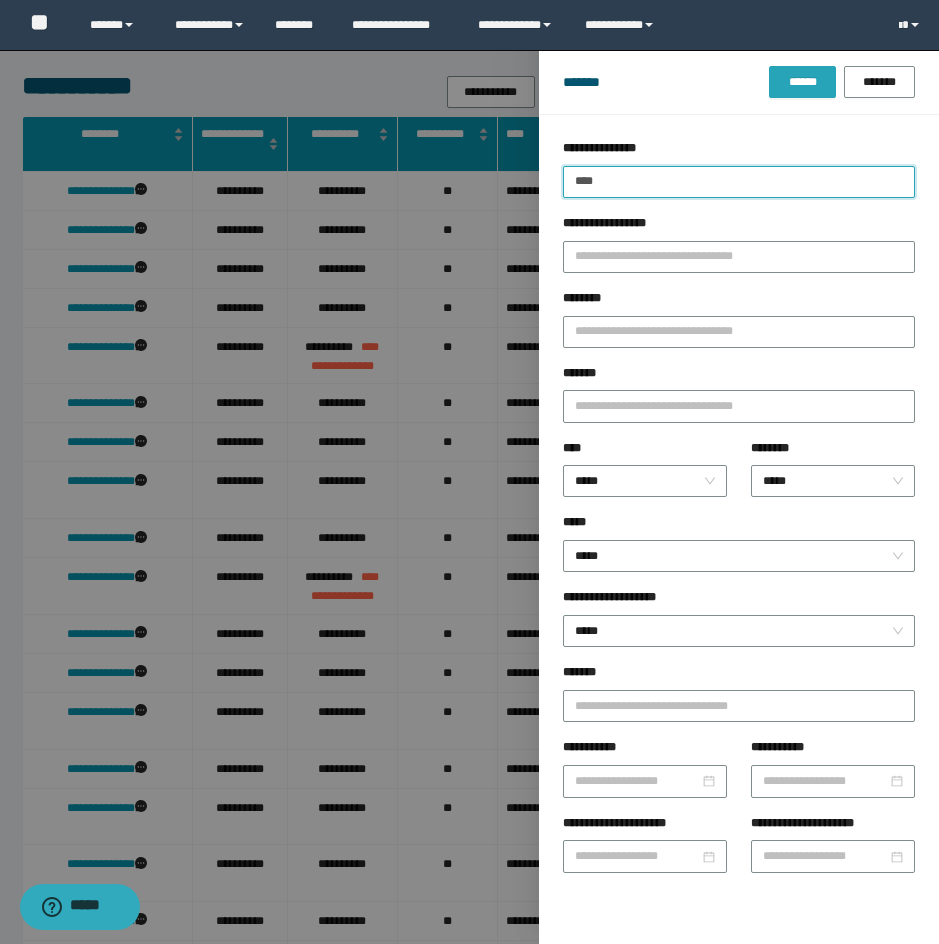 type on "****" 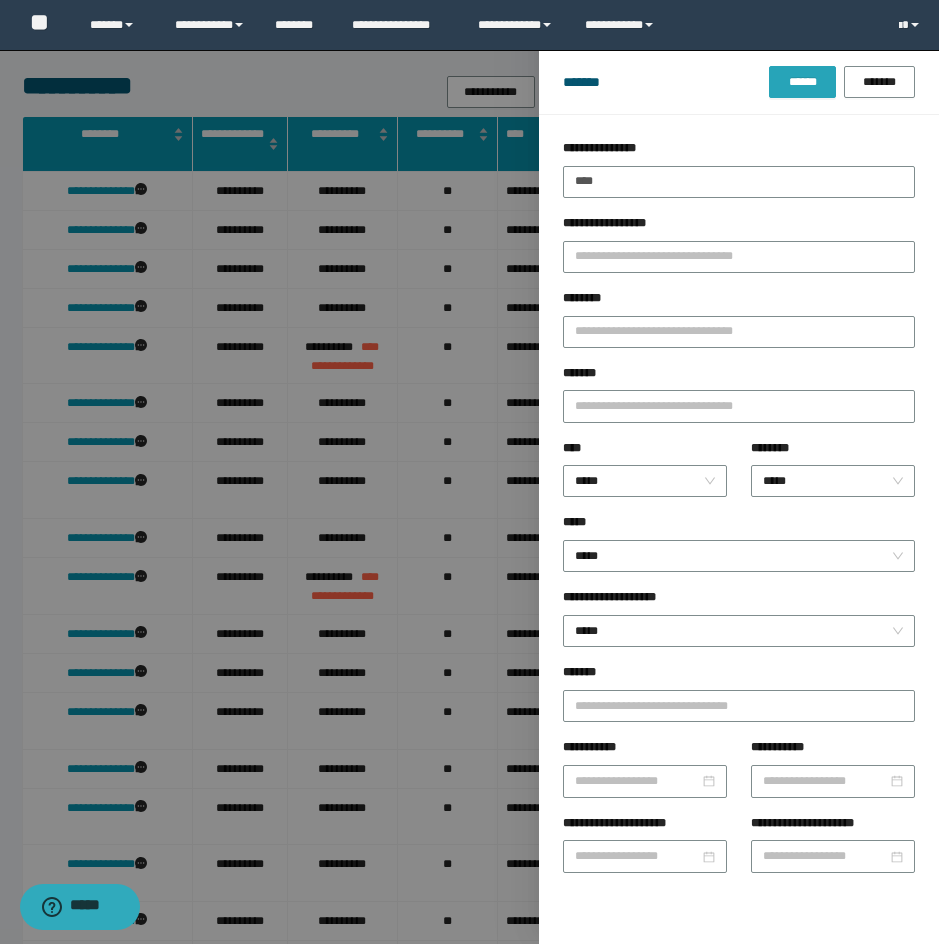 click on "******" at bounding box center (802, 82) 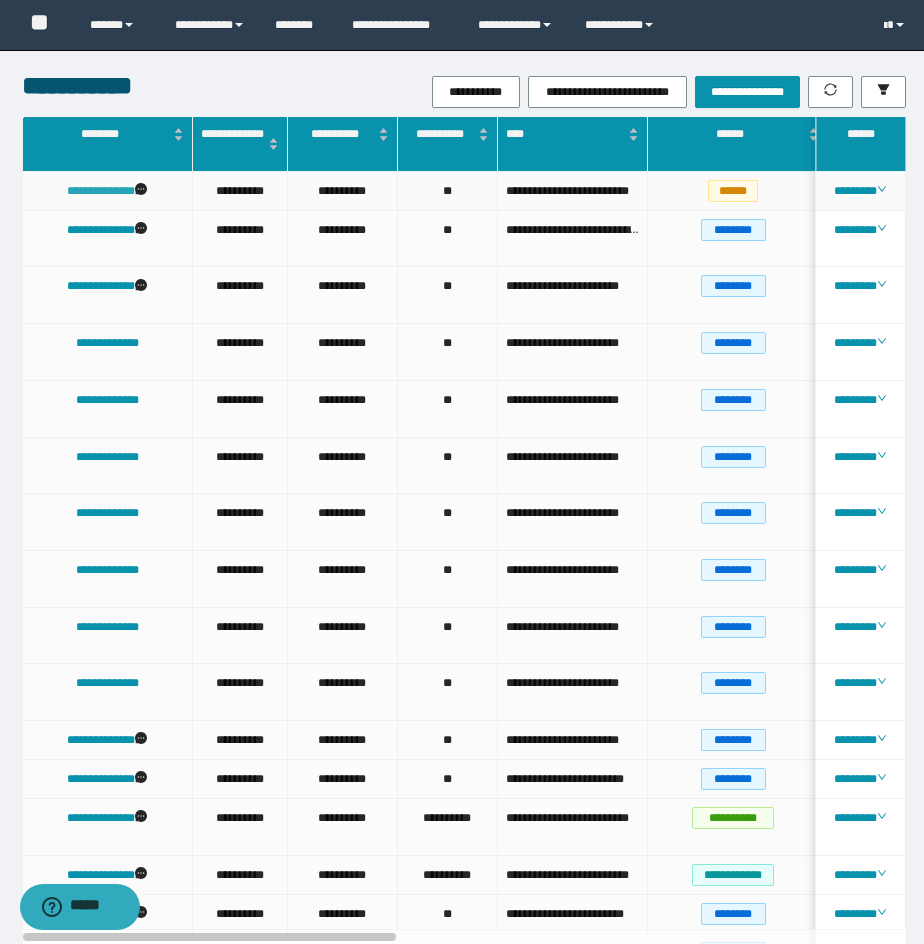 click on "**********" at bounding box center (101, 191) 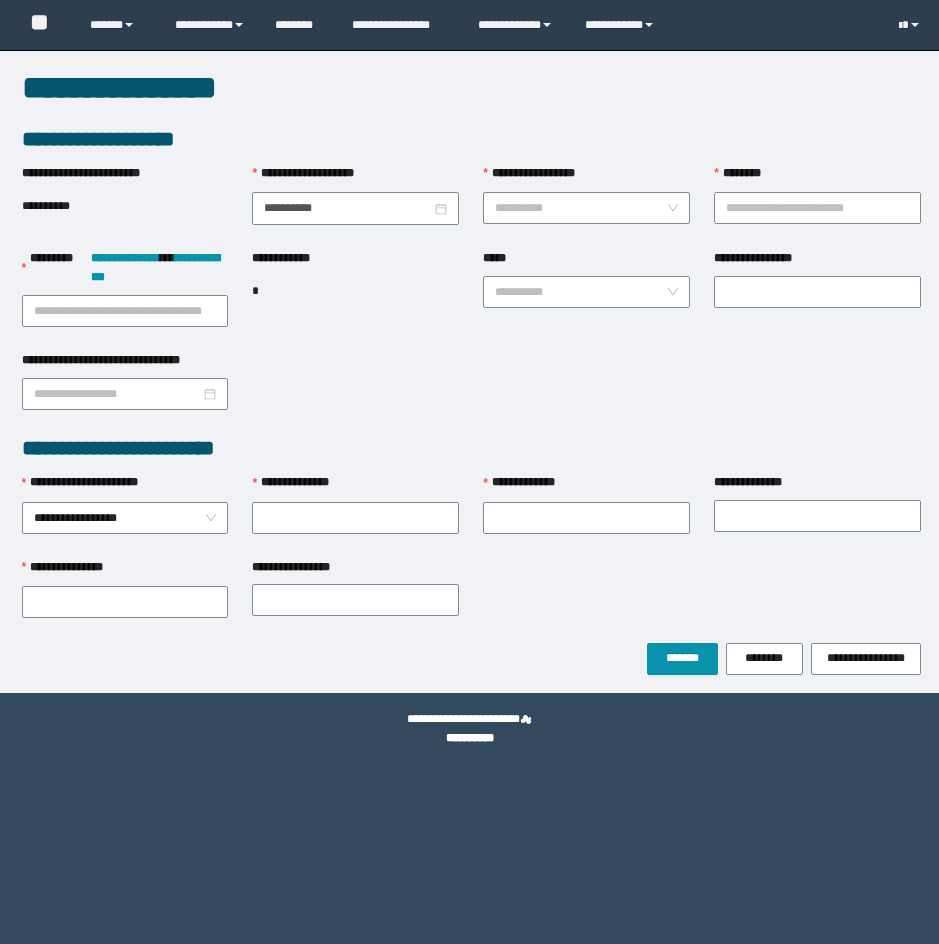 scroll, scrollTop: 0, scrollLeft: 0, axis: both 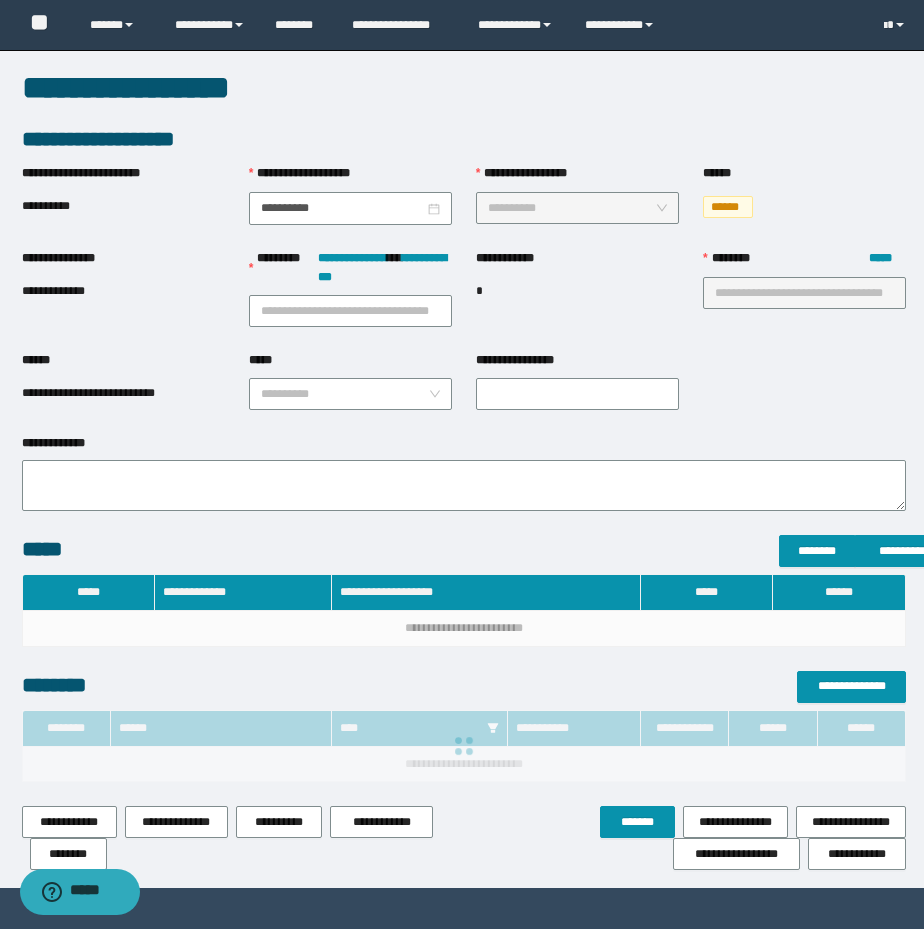 type on "**********" 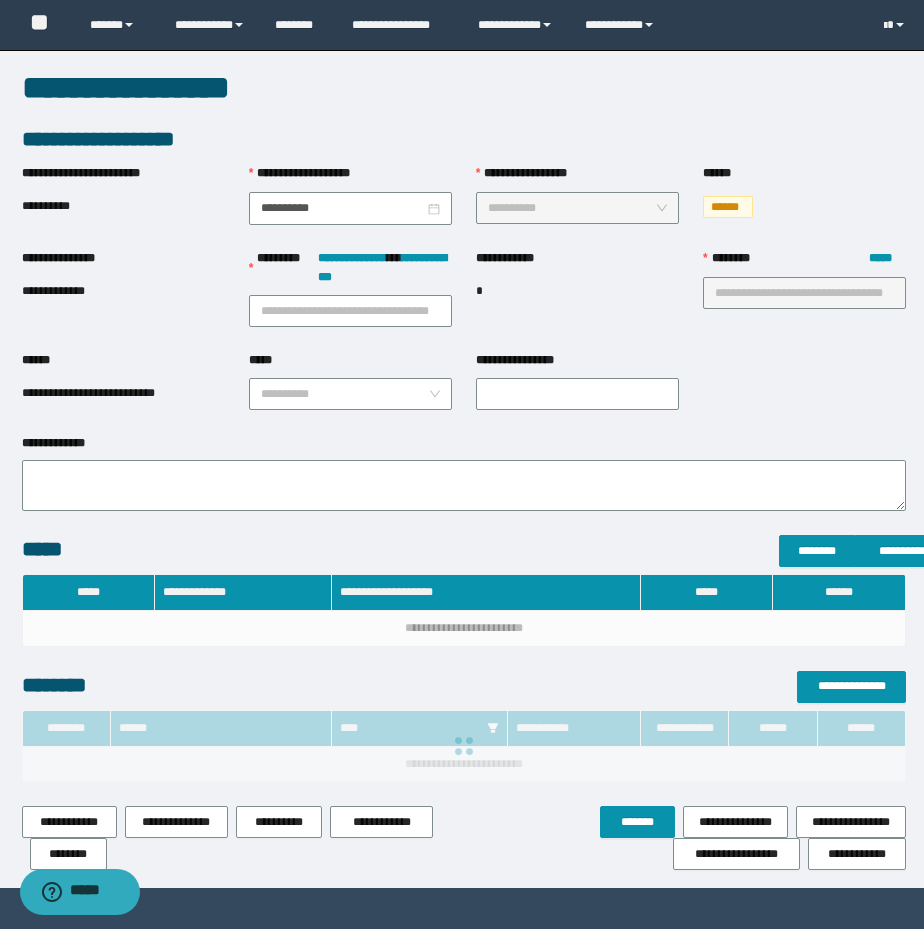 type on "**" 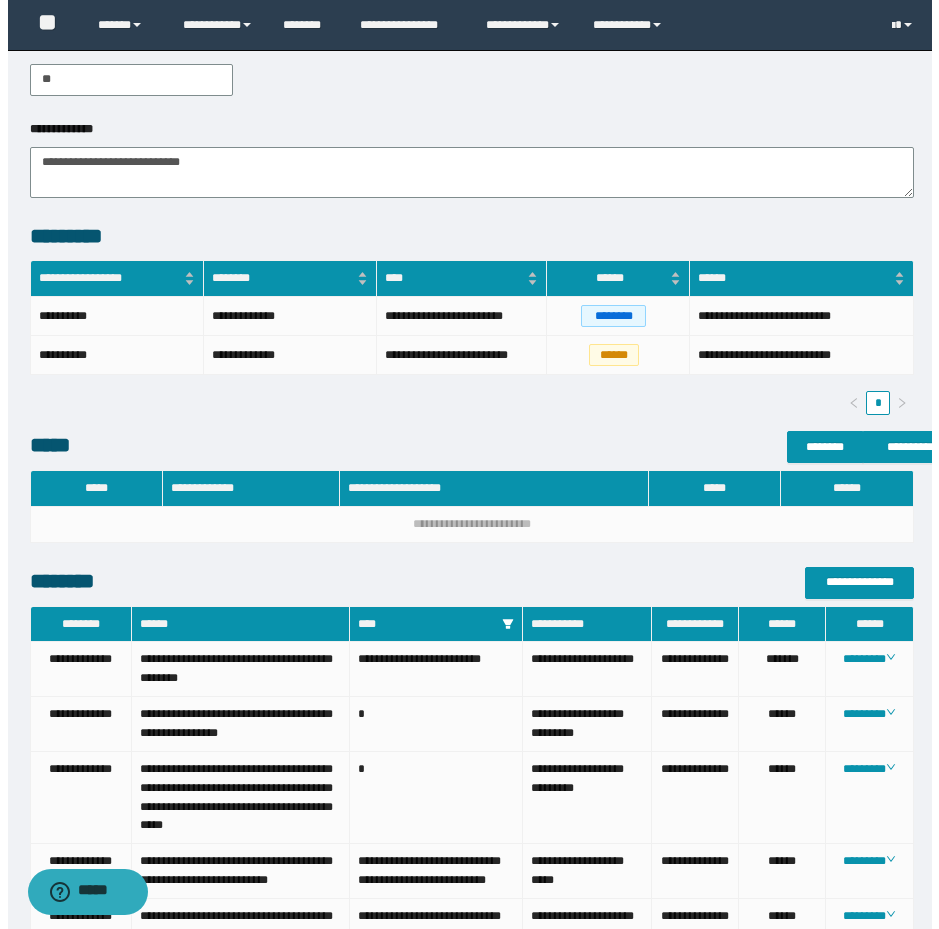scroll, scrollTop: 500, scrollLeft: 0, axis: vertical 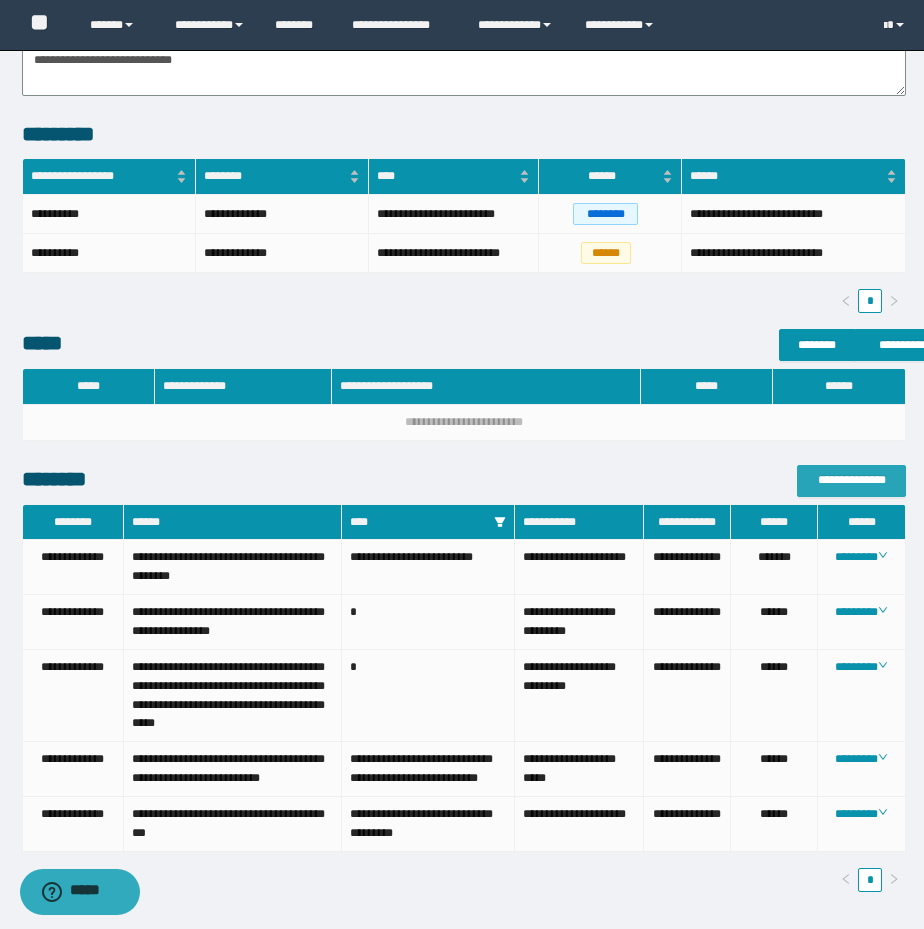 click on "**********" at bounding box center (851, 480) 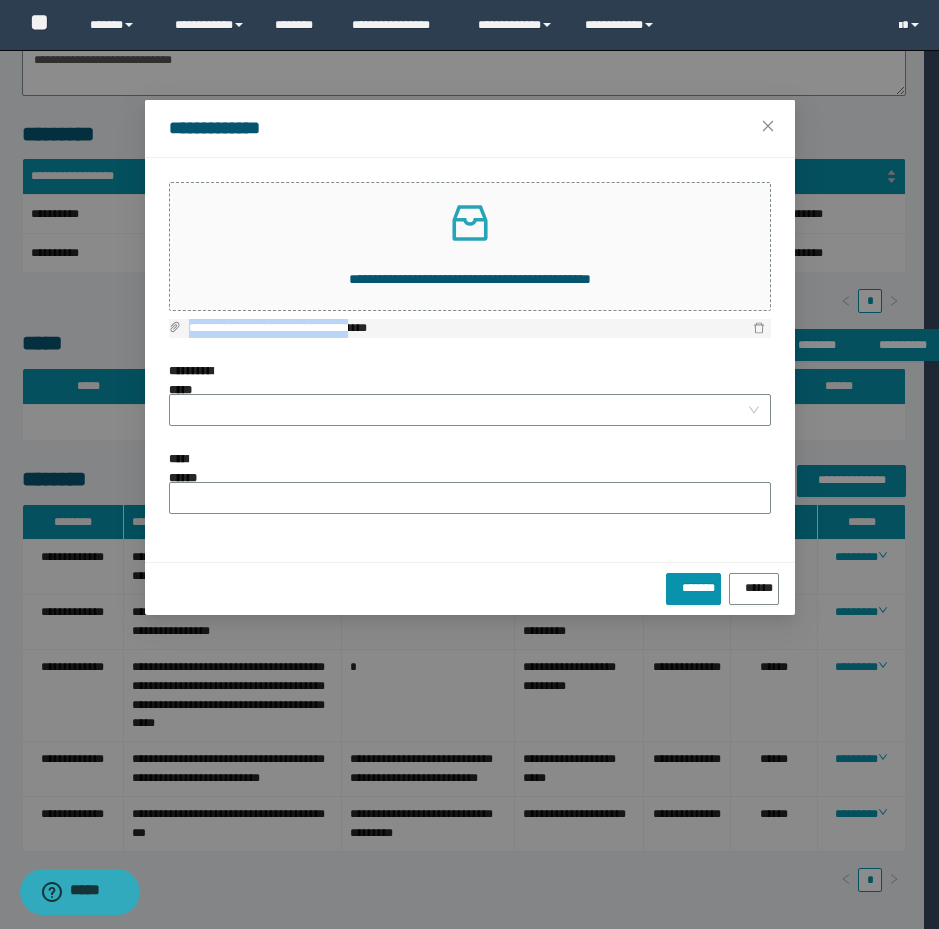 drag, startPoint x: 390, startPoint y: 326, endPoint x: 188, endPoint y: 330, distance: 202.0396 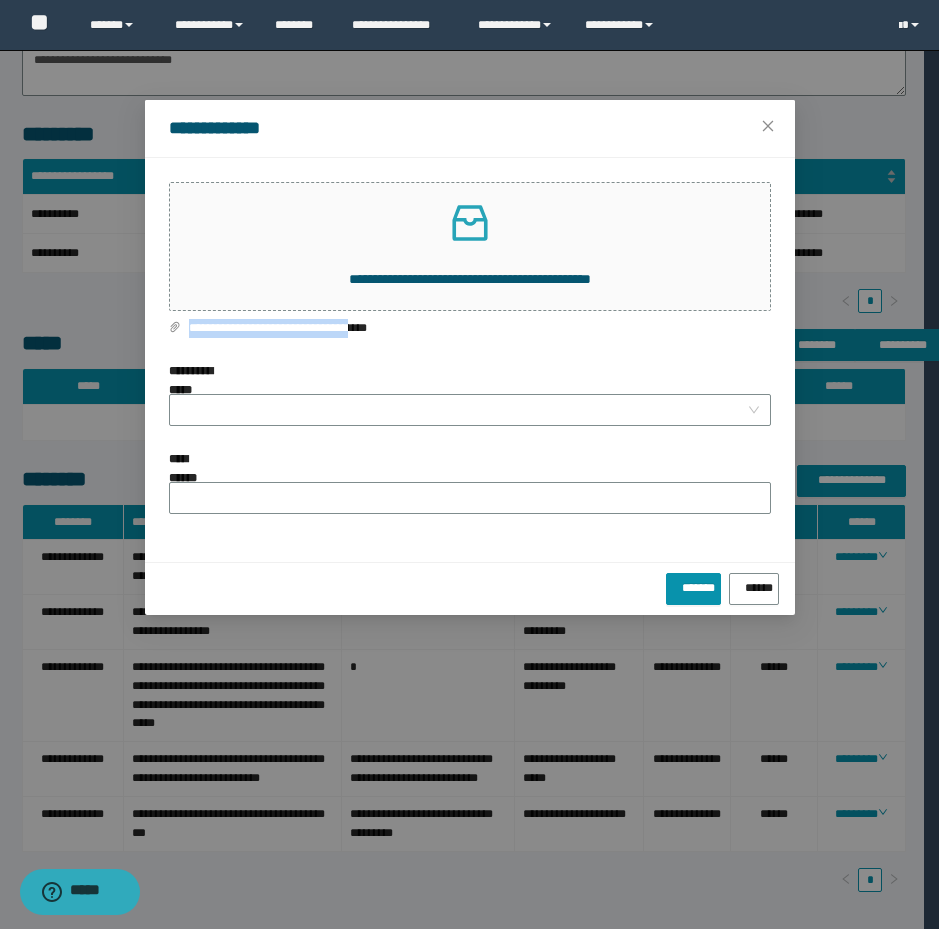 copy on "**********" 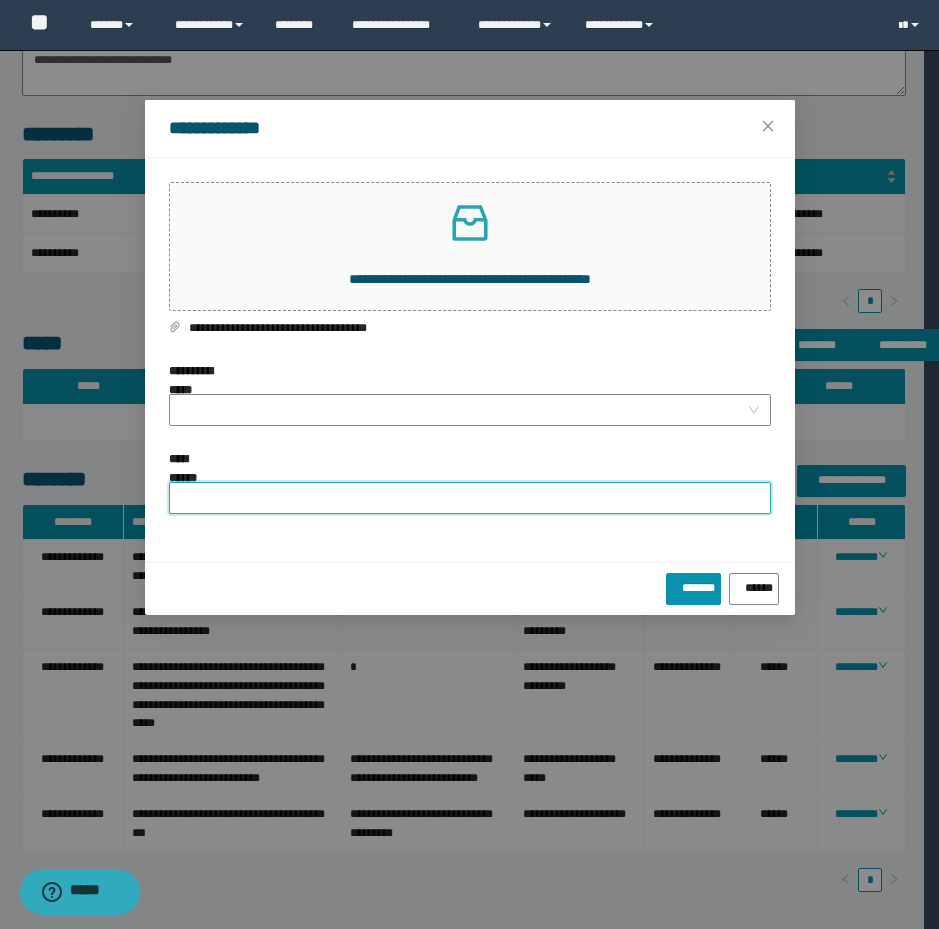 click on "**********" at bounding box center (470, 498) 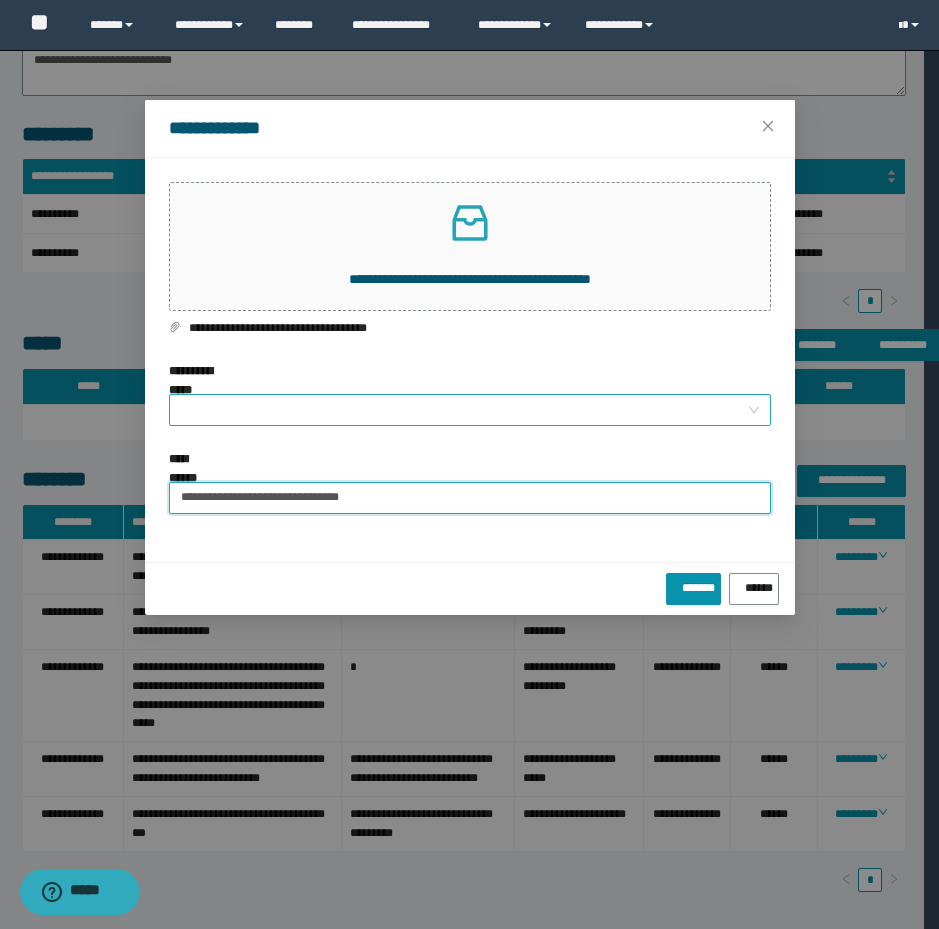 type on "**********" 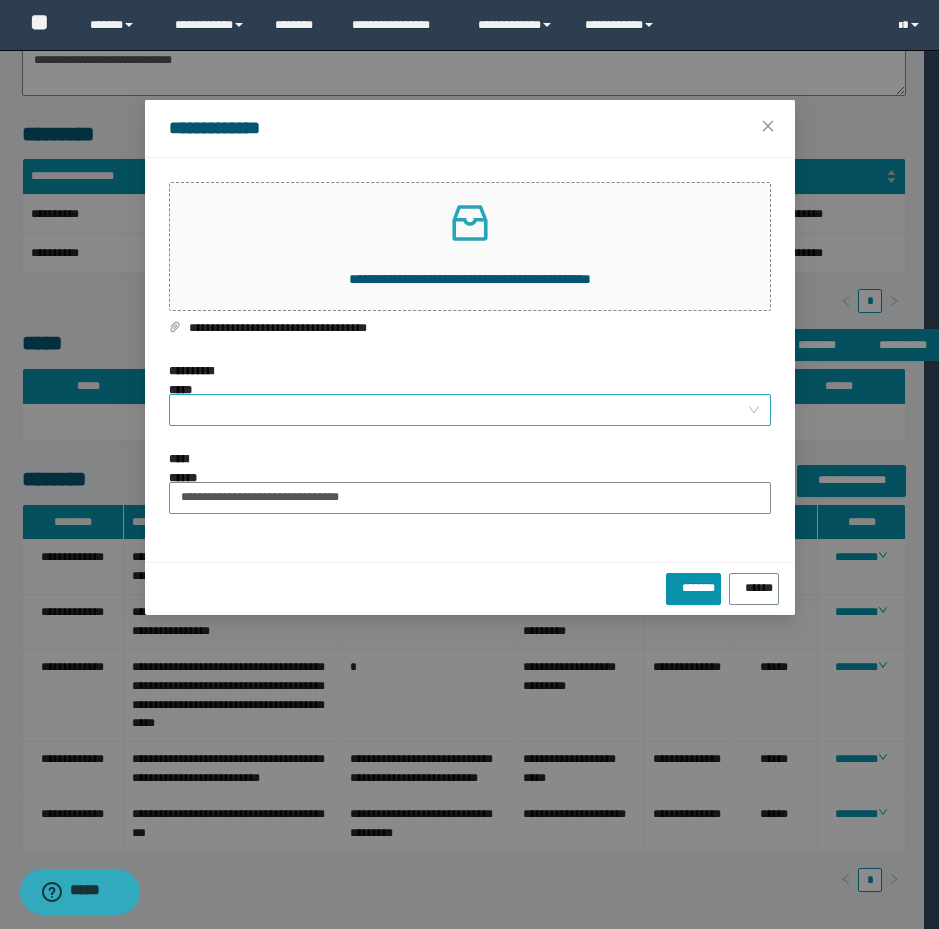 click on "**********" at bounding box center [464, 410] 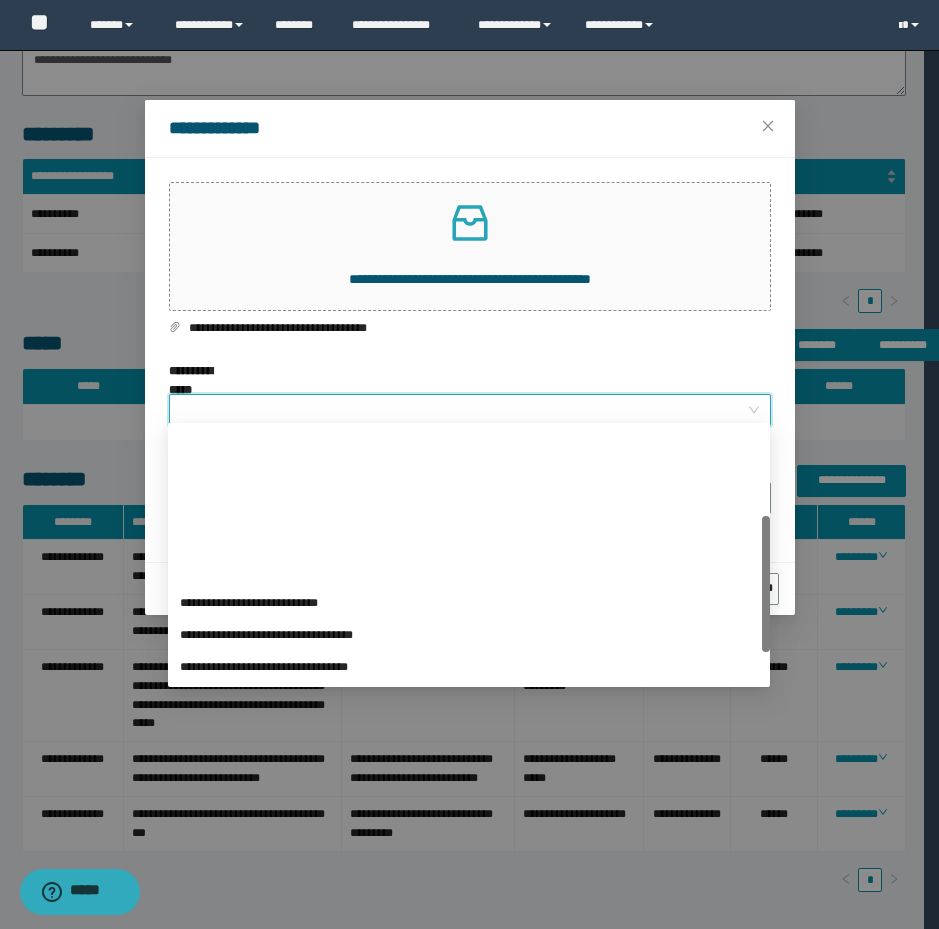 scroll, scrollTop: 224, scrollLeft: 0, axis: vertical 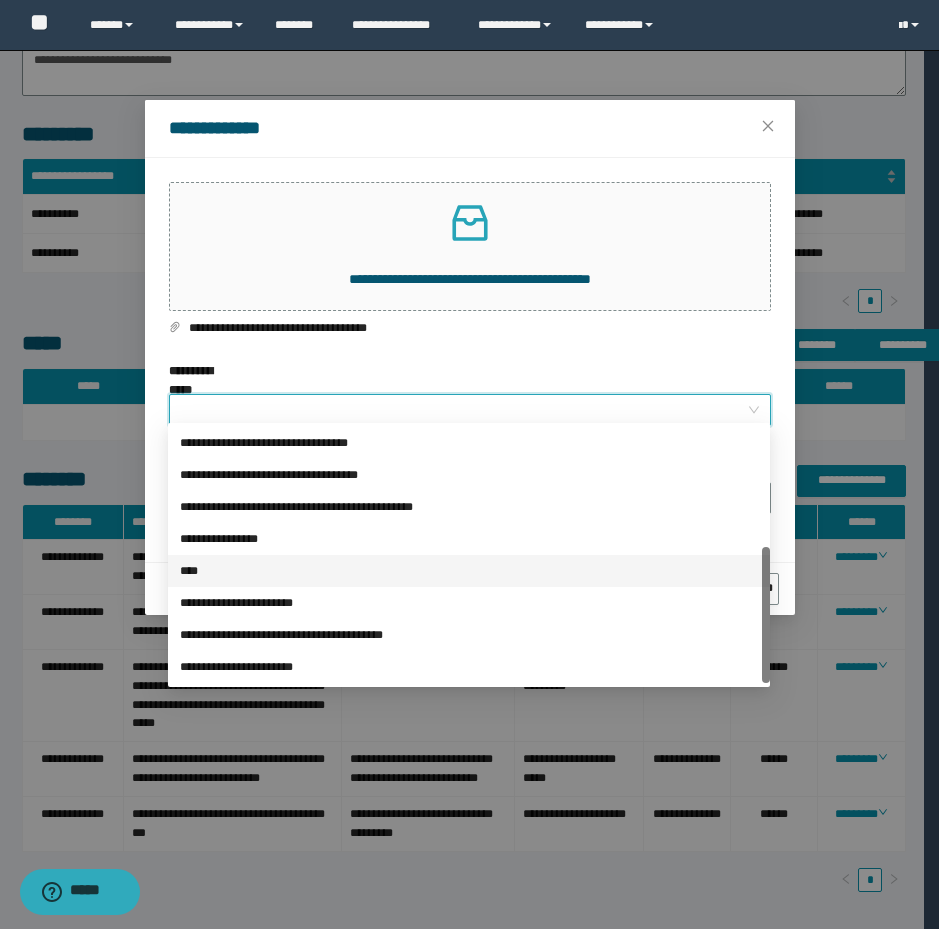 click on "****" at bounding box center [469, 571] 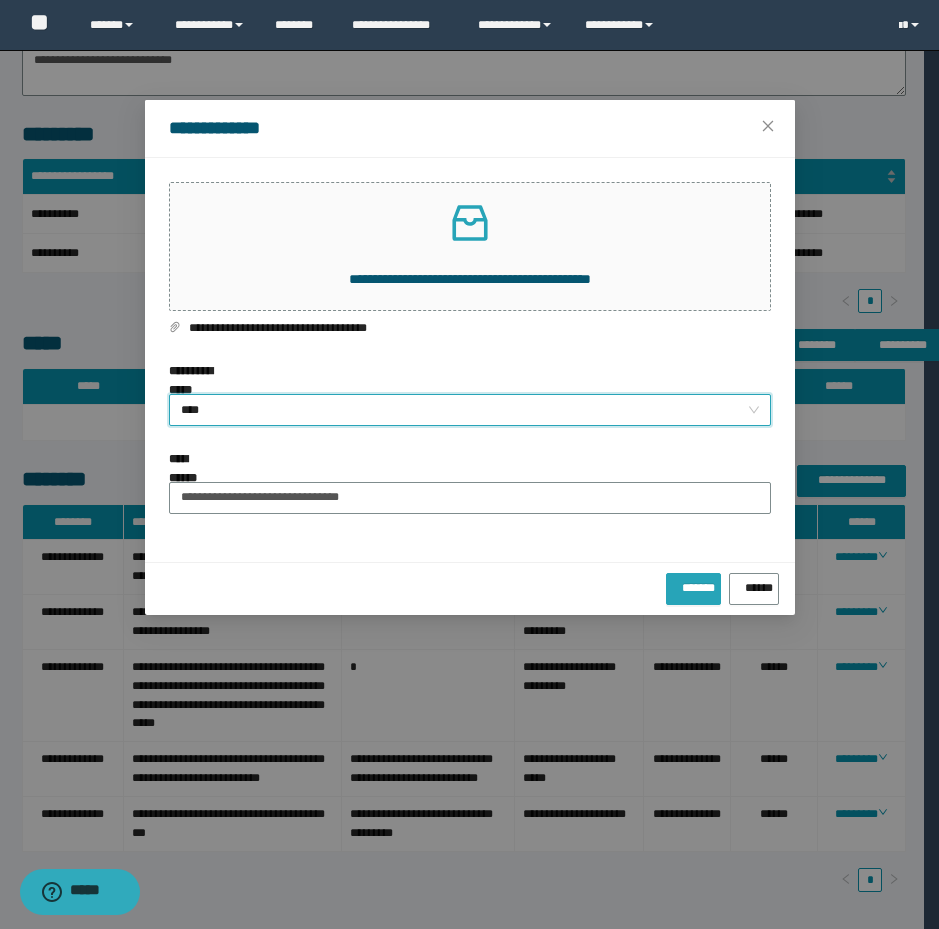 click on "*******" at bounding box center (693, 584) 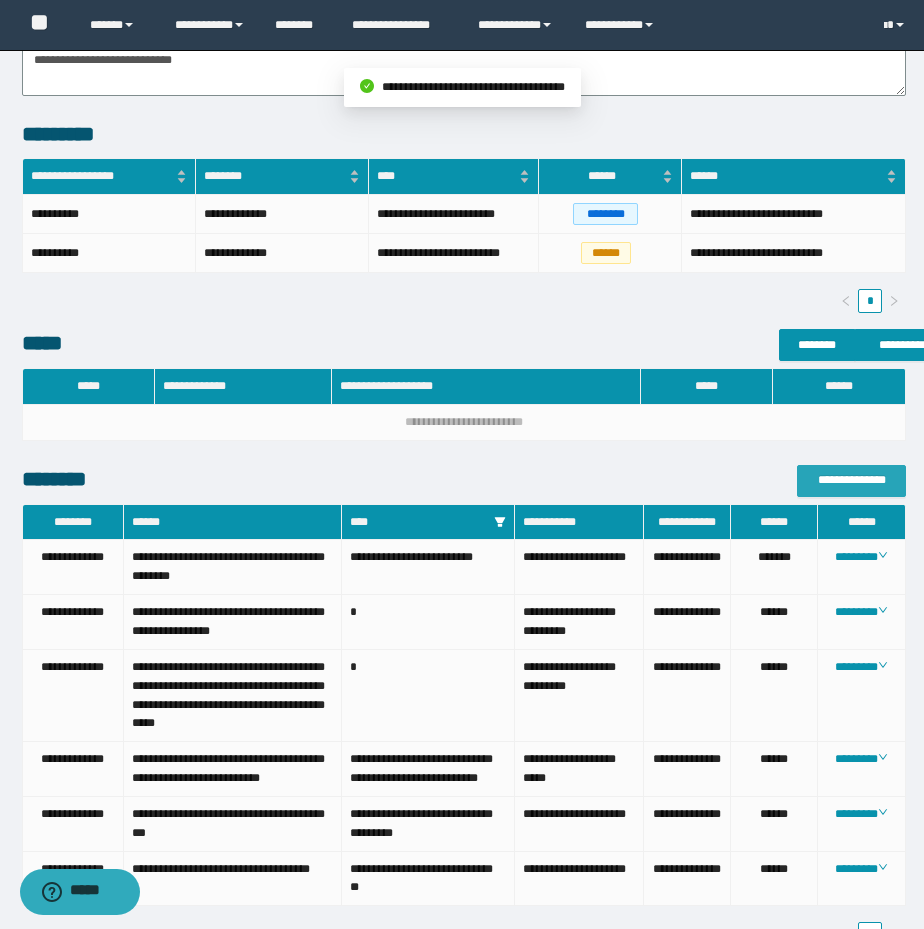 click on "**********" at bounding box center (851, 480) 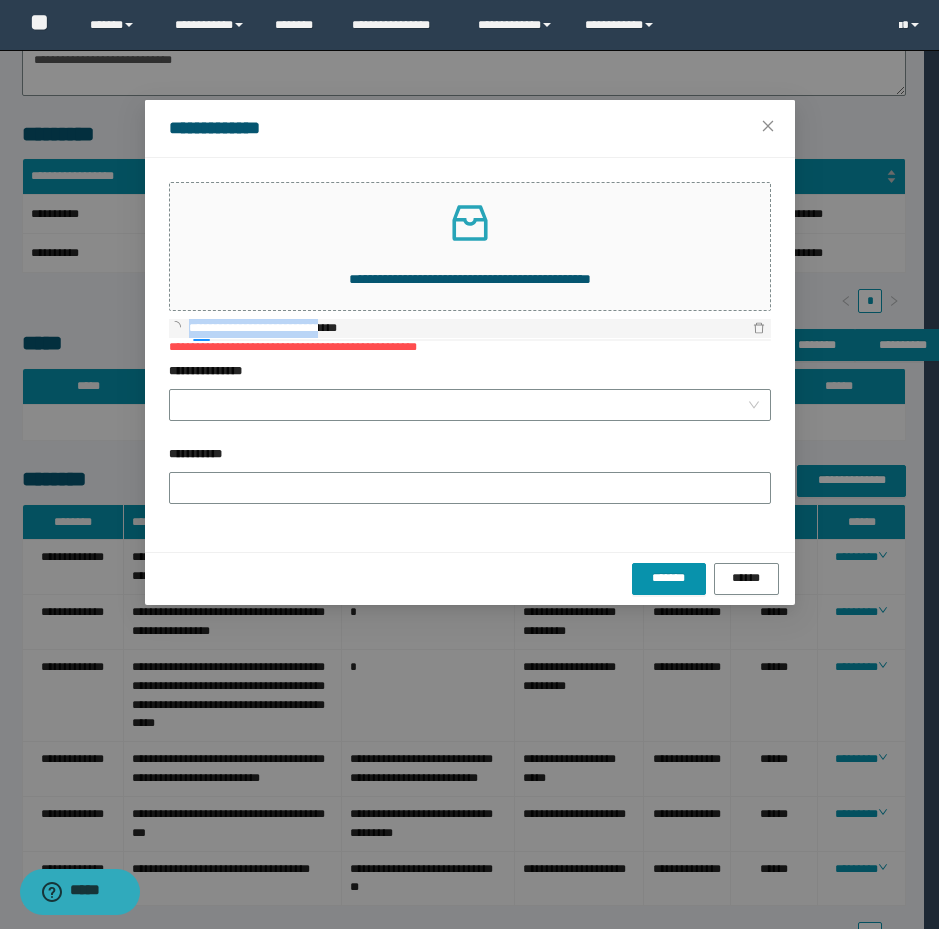 drag, startPoint x: 360, startPoint y: 322, endPoint x: 183, endPoint y: 326, distance: 177.0452 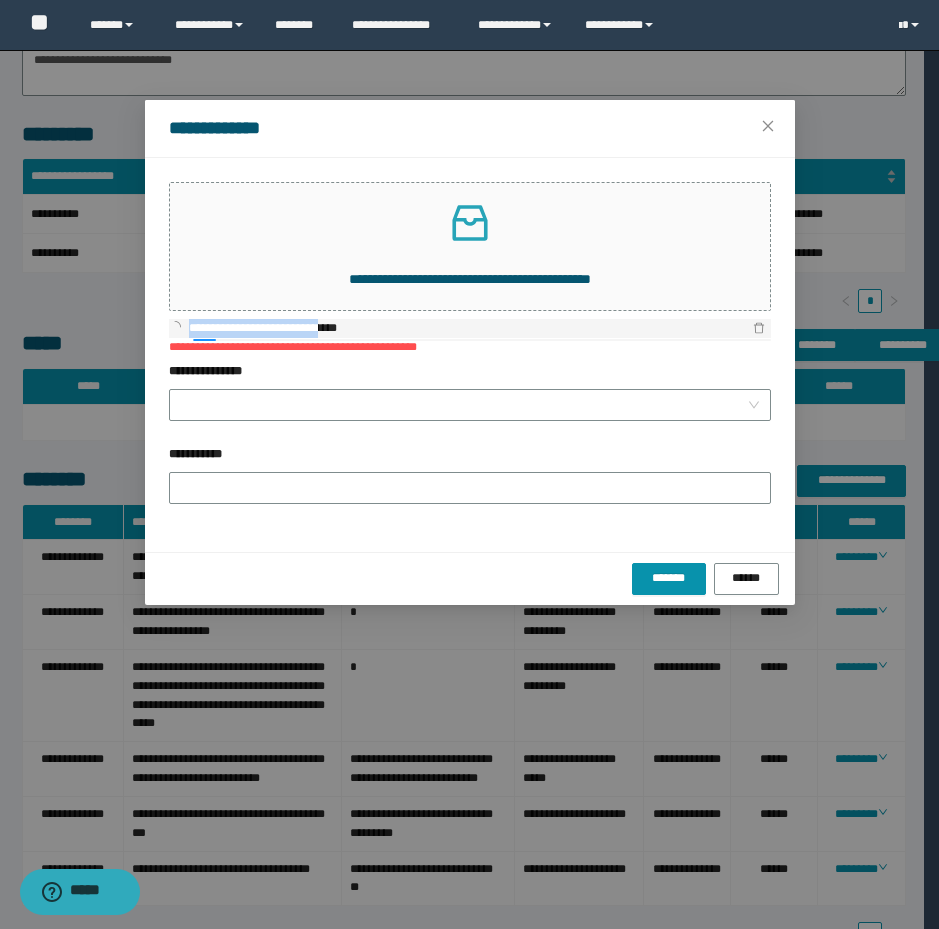 copy on "**********" 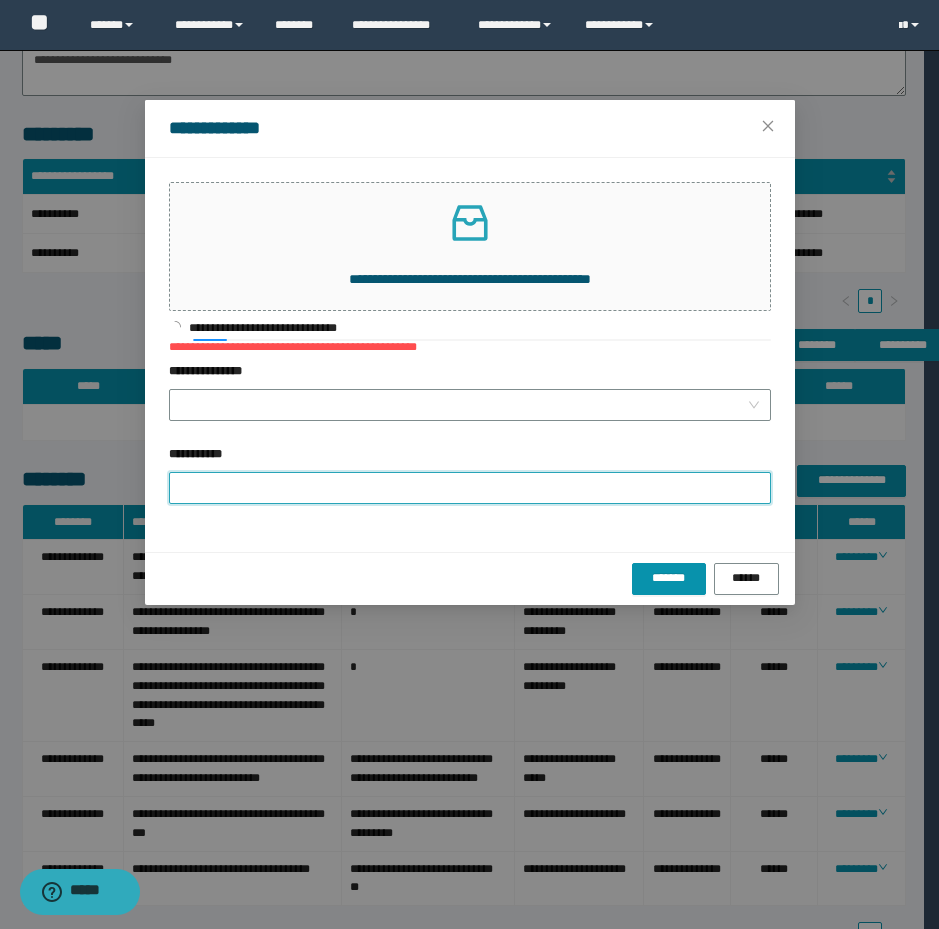 click on "**********" at bounding box center (470, 488) 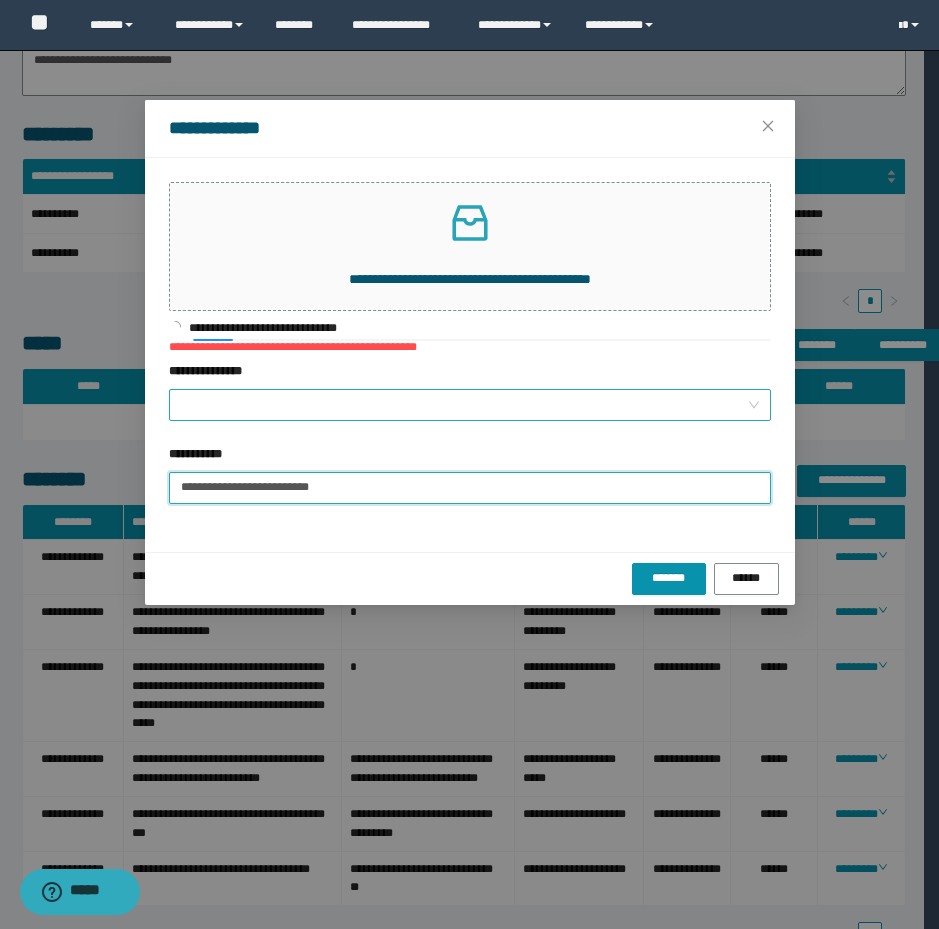 type on "**********" 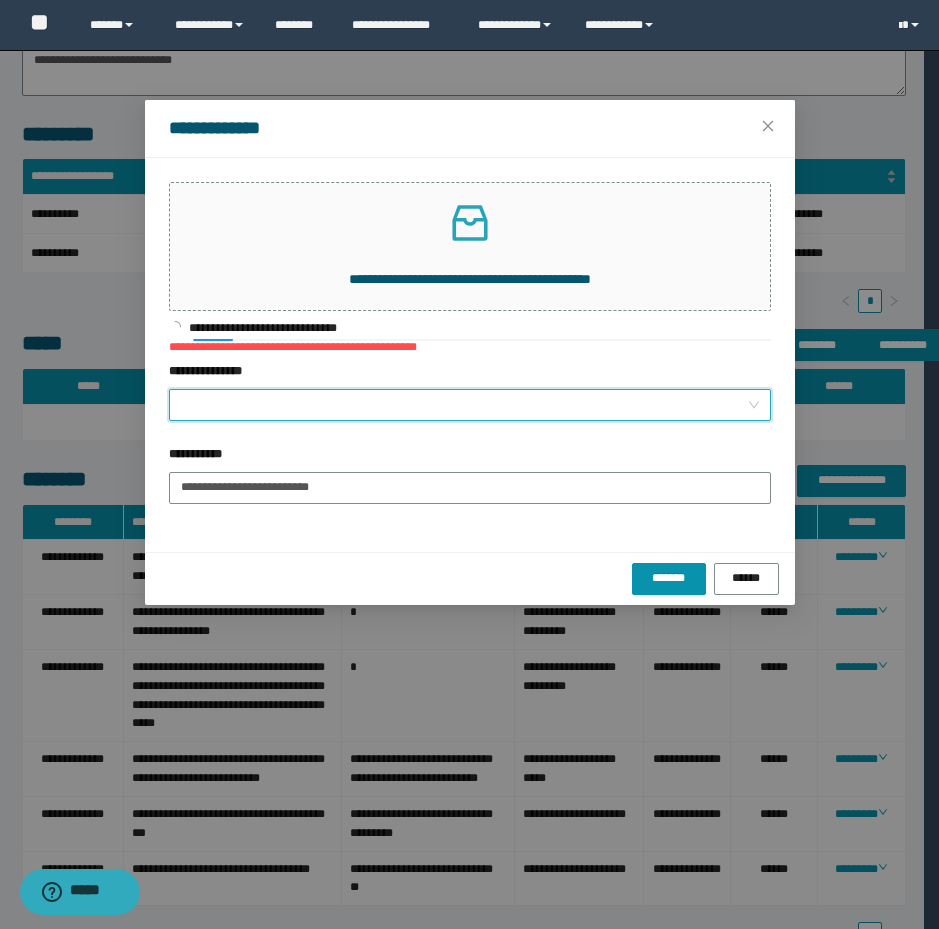 click on "**********" at bounding box center (464, 405) 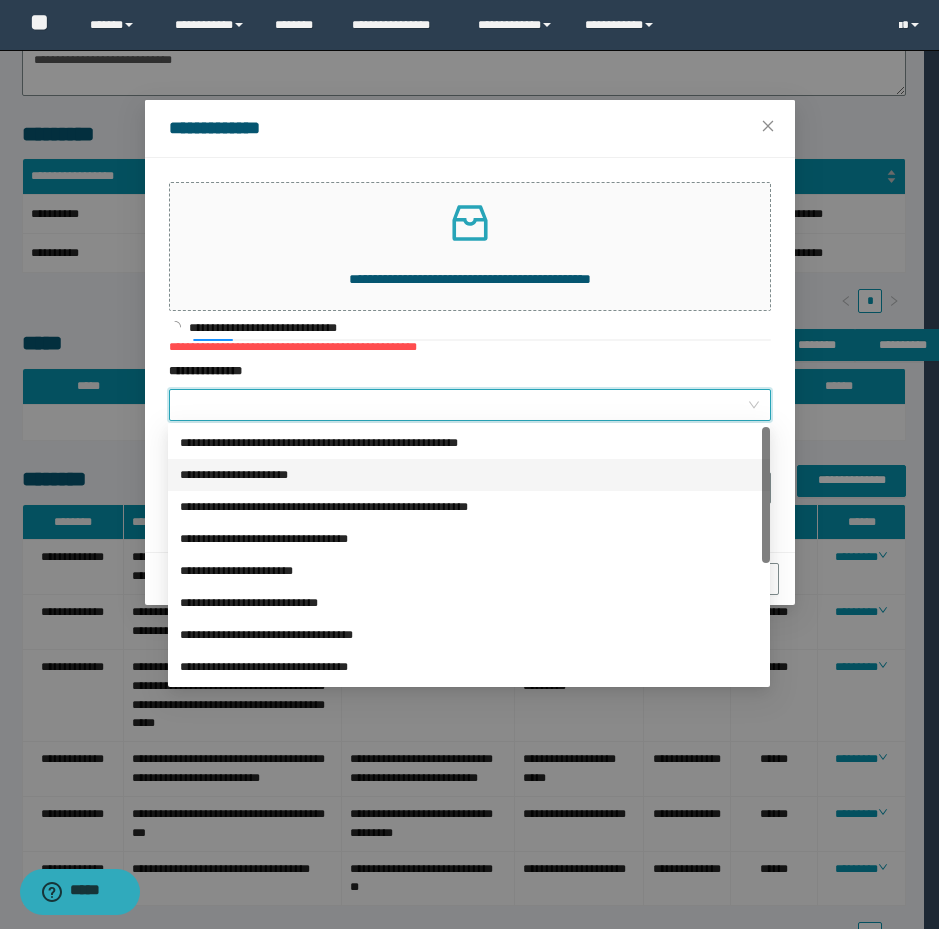scroll, scrollTop: 224, scrollLeft: 0, axis: vertical 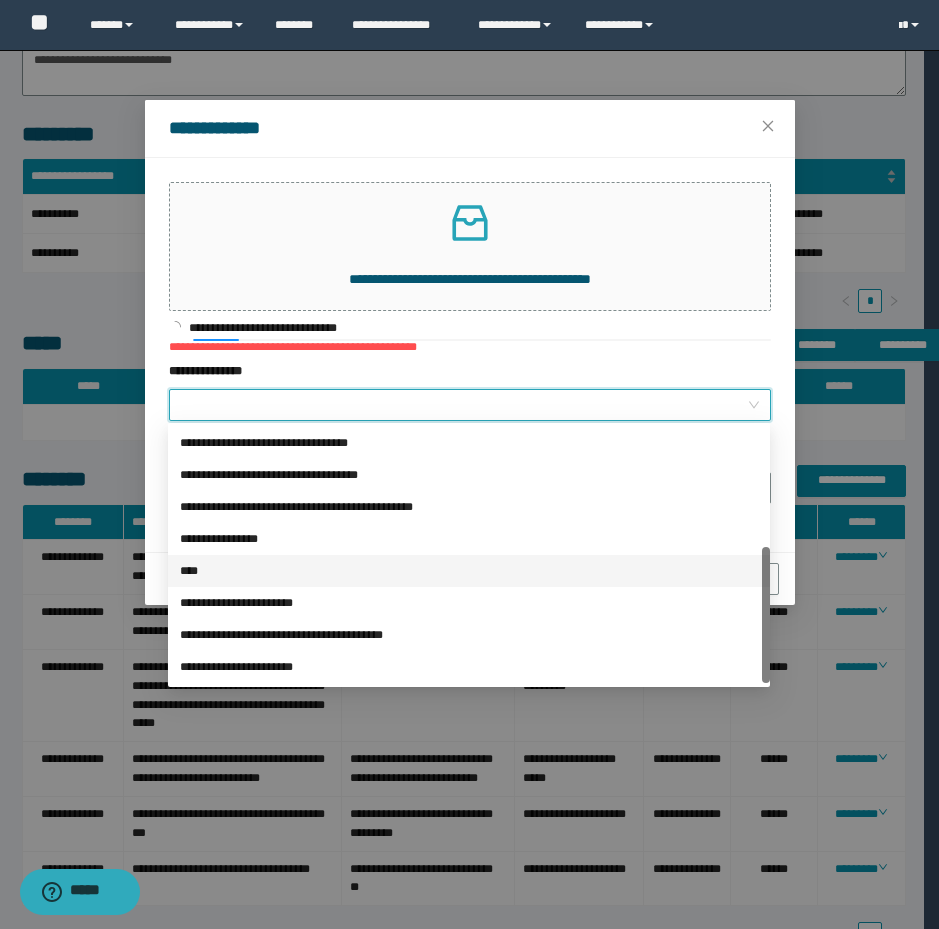 click on "****" at bounding box center (469, 571) 